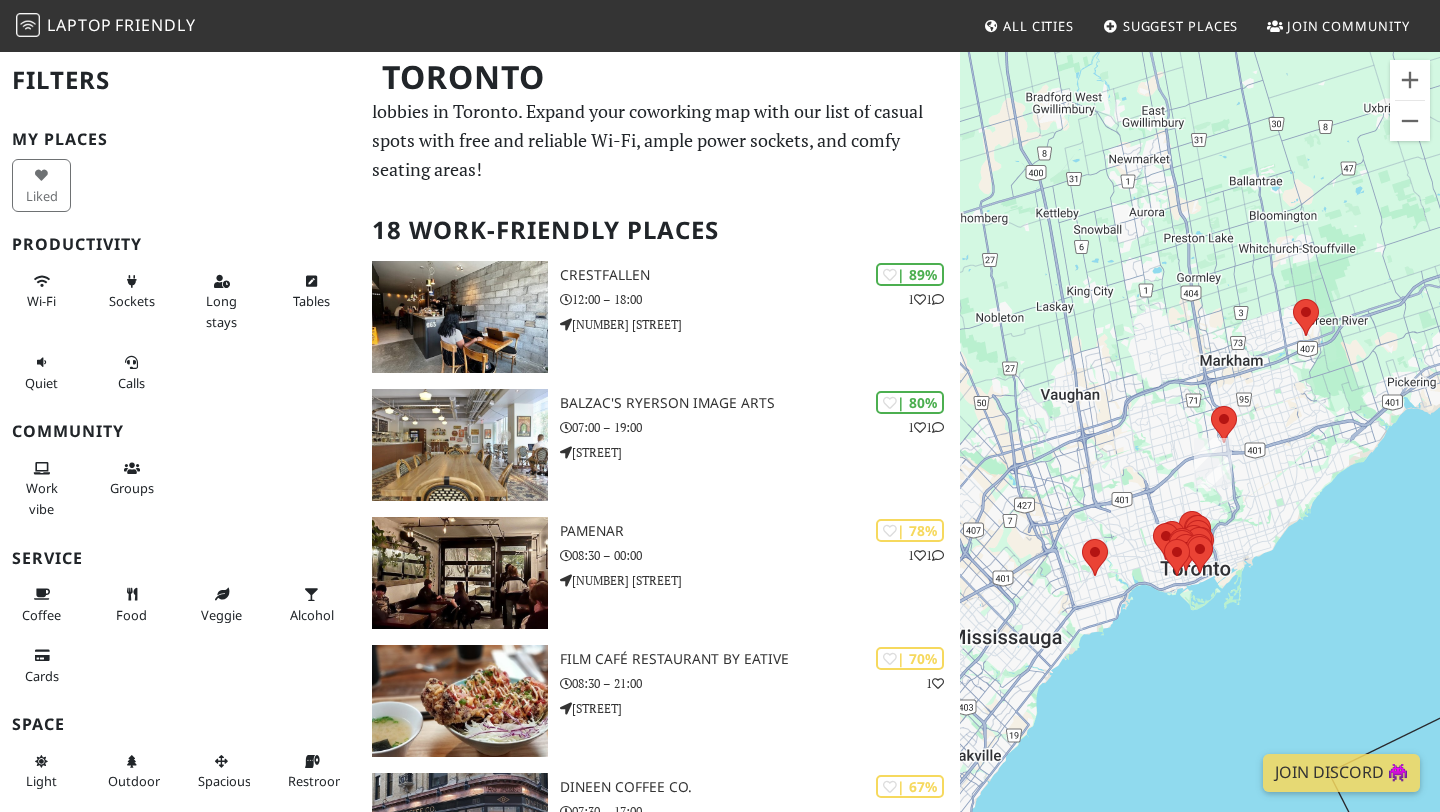 scroll, scrollTop: 42, scrollLeft: 0, axis: vertical 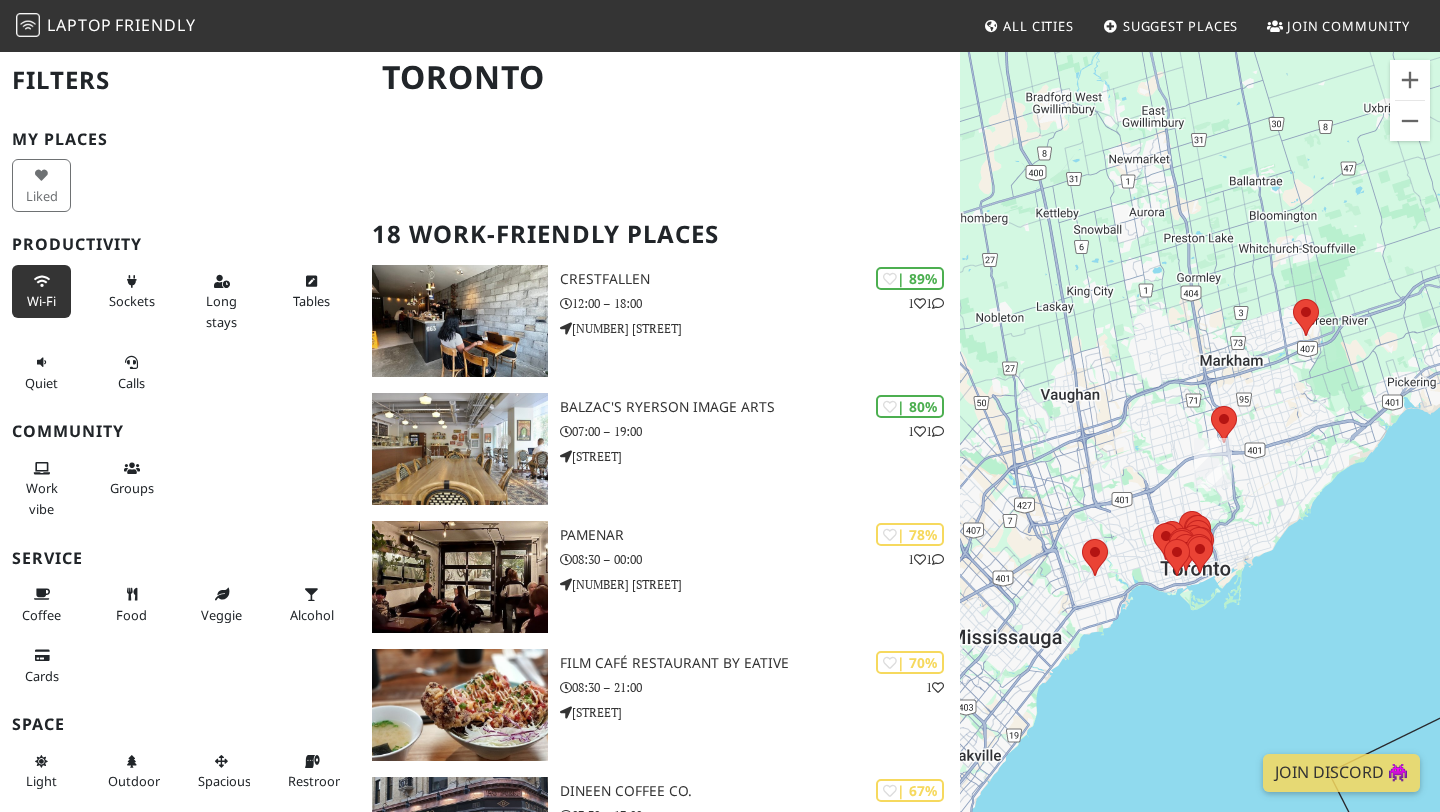 click on "Wi-Fi" at bounding box center [41, 301] 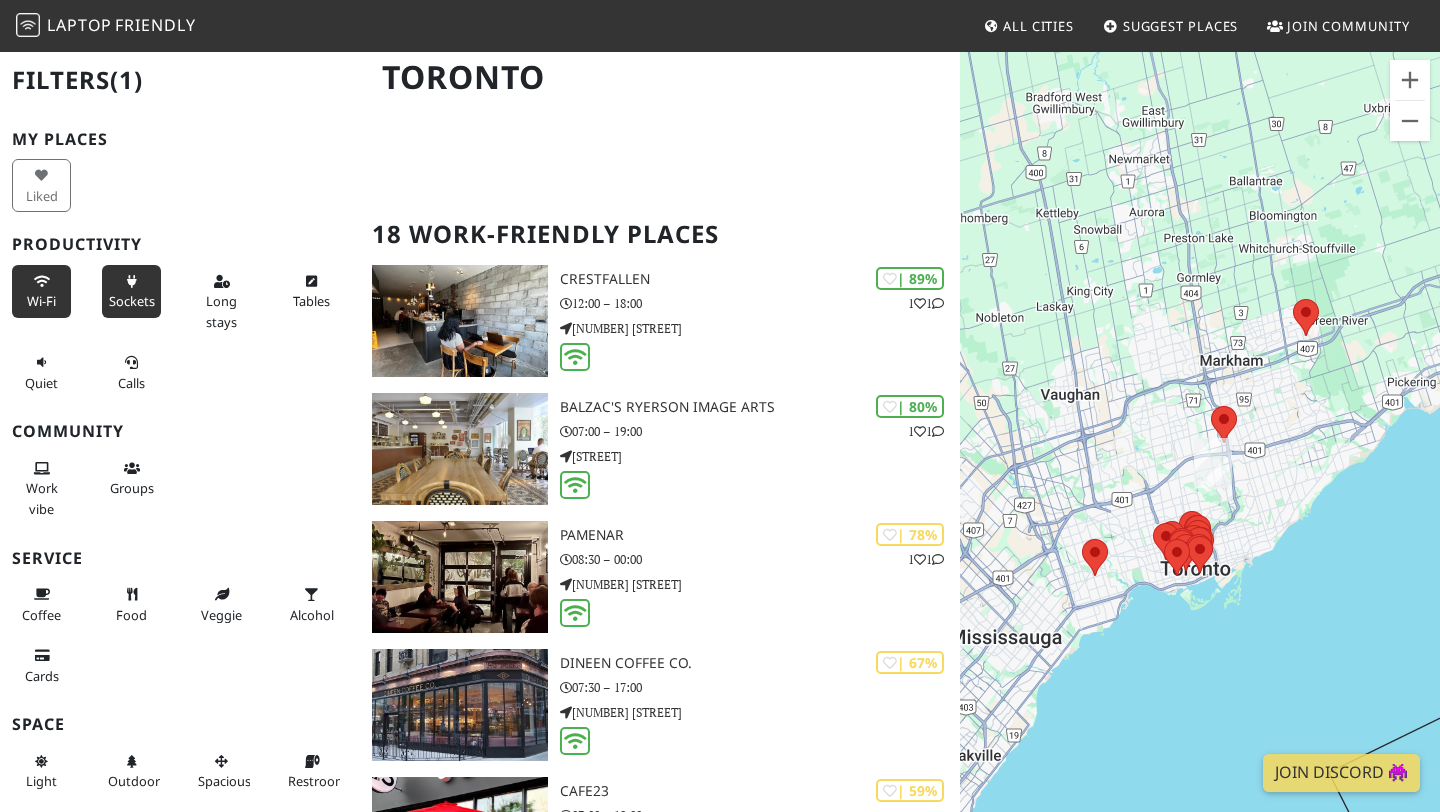 click on "Sockets" at bounding box center (131, 291) 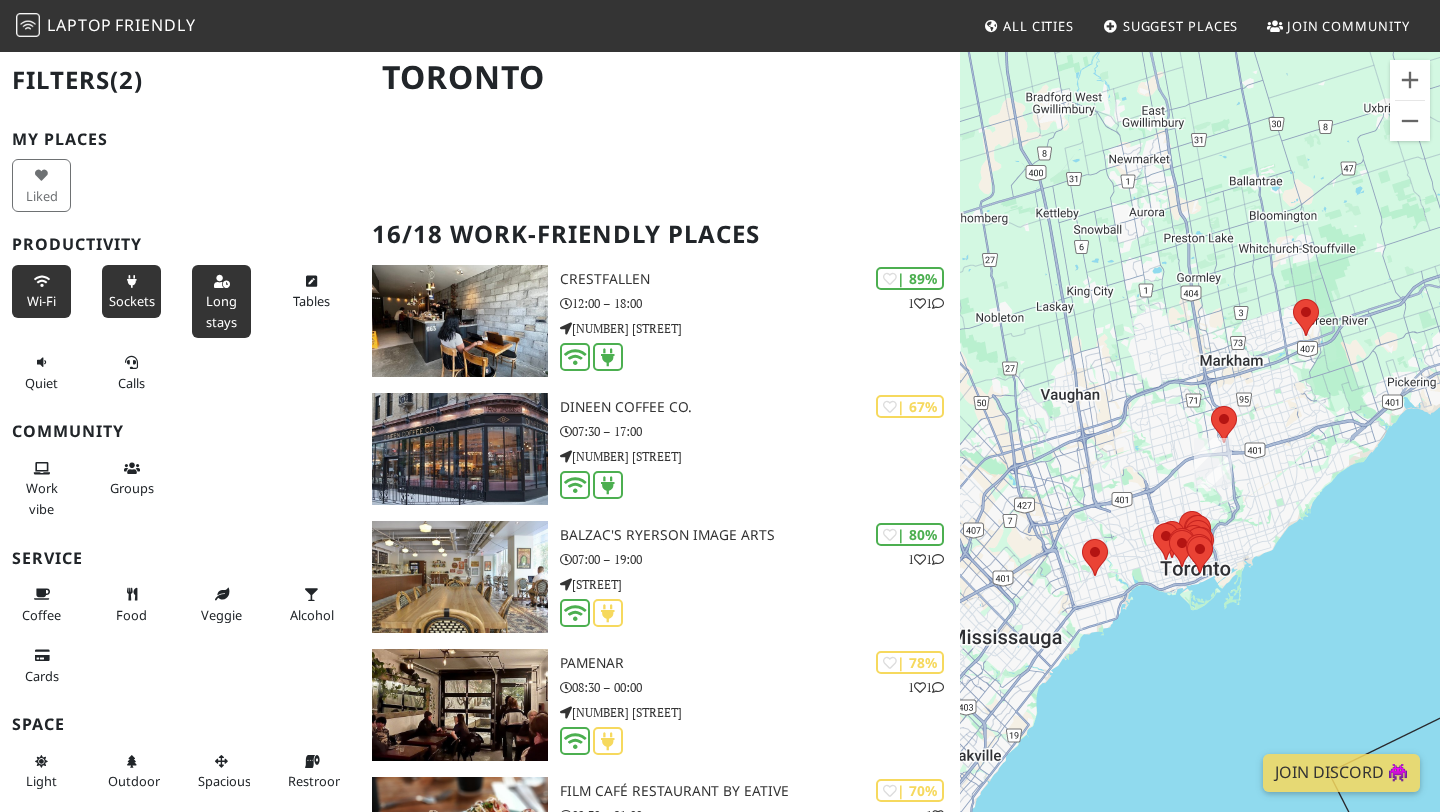 click at bounding box center [222, 282] 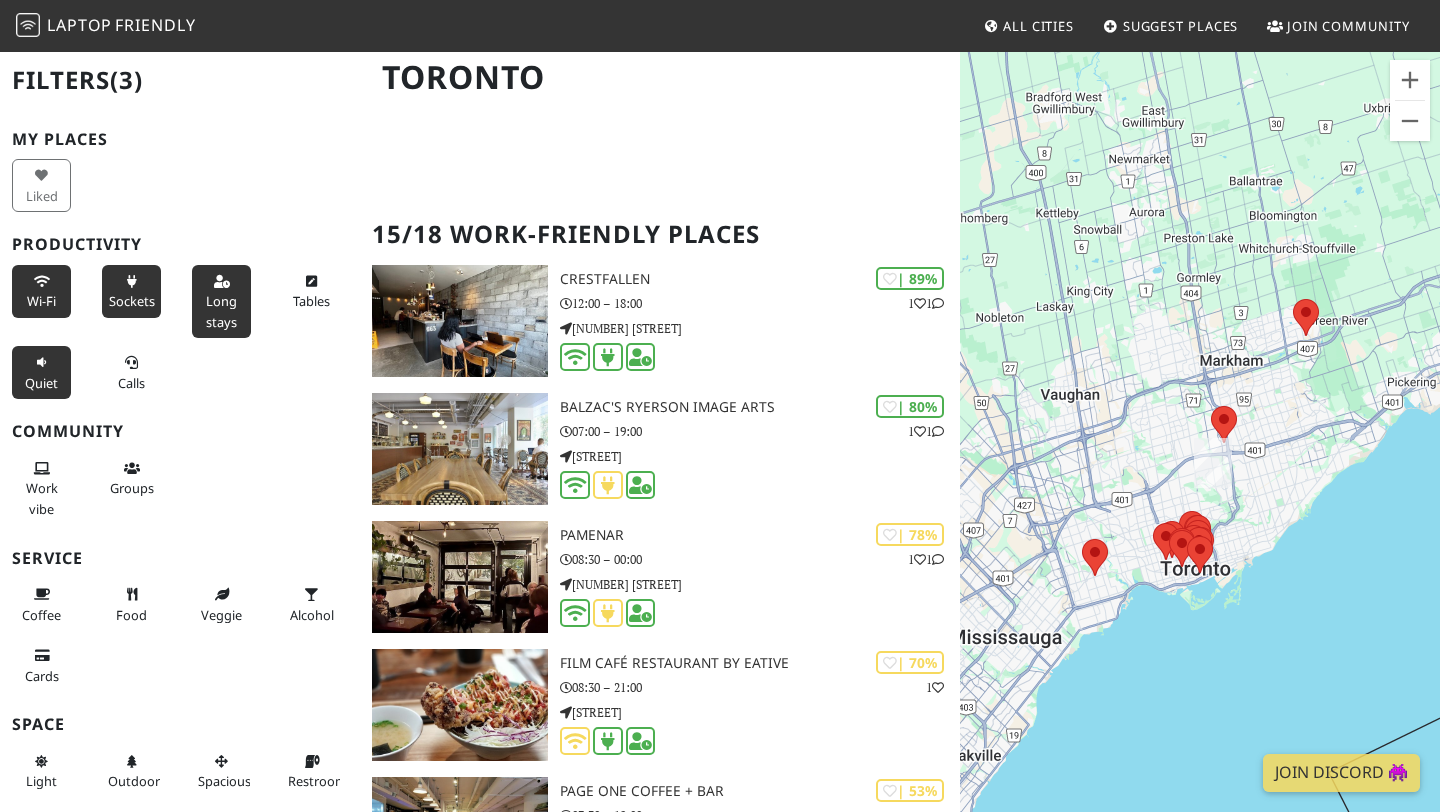 click on "Quiet" at bounding box center [41, 372] 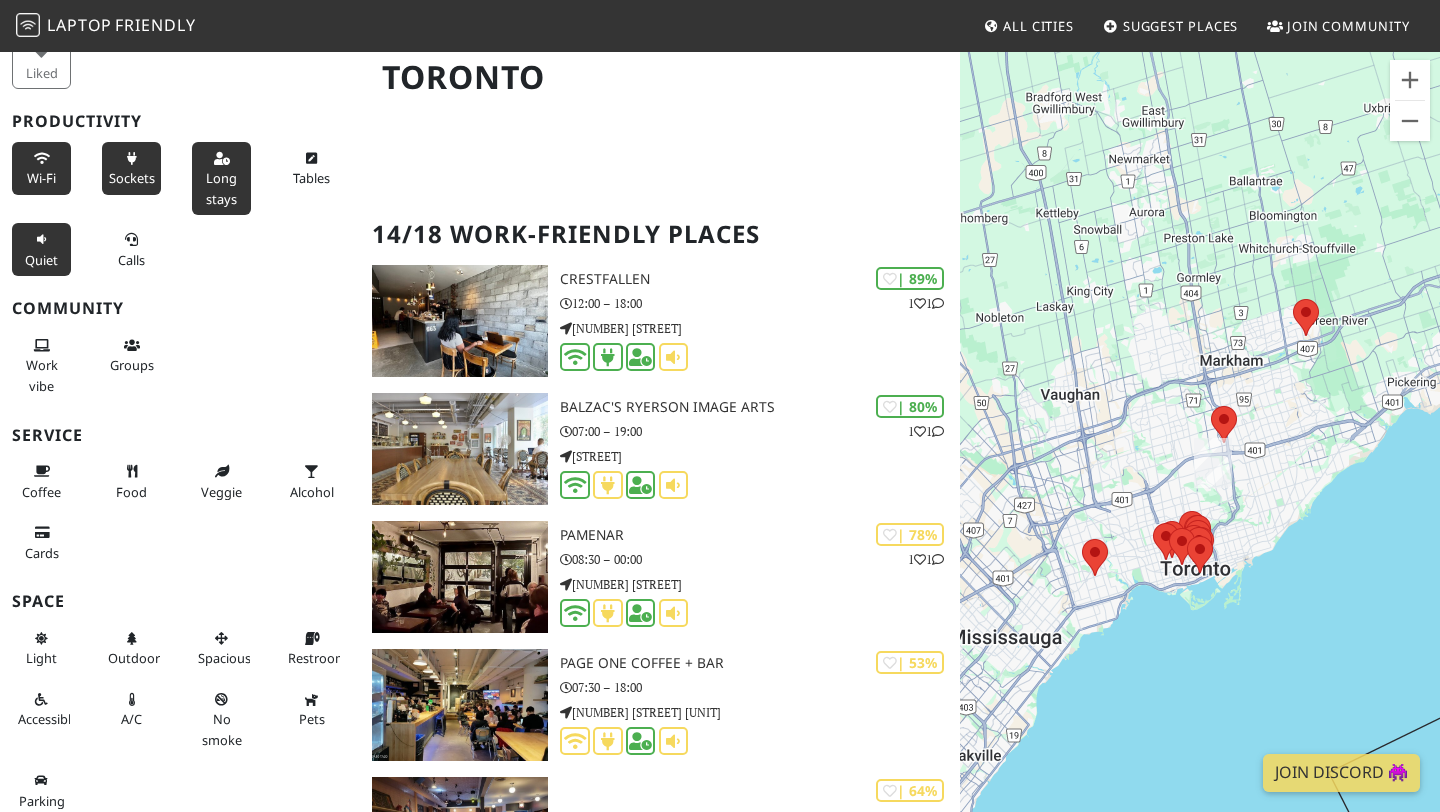 scroll, scrollTop: 132, scrollLeft: 0, axis: vertical 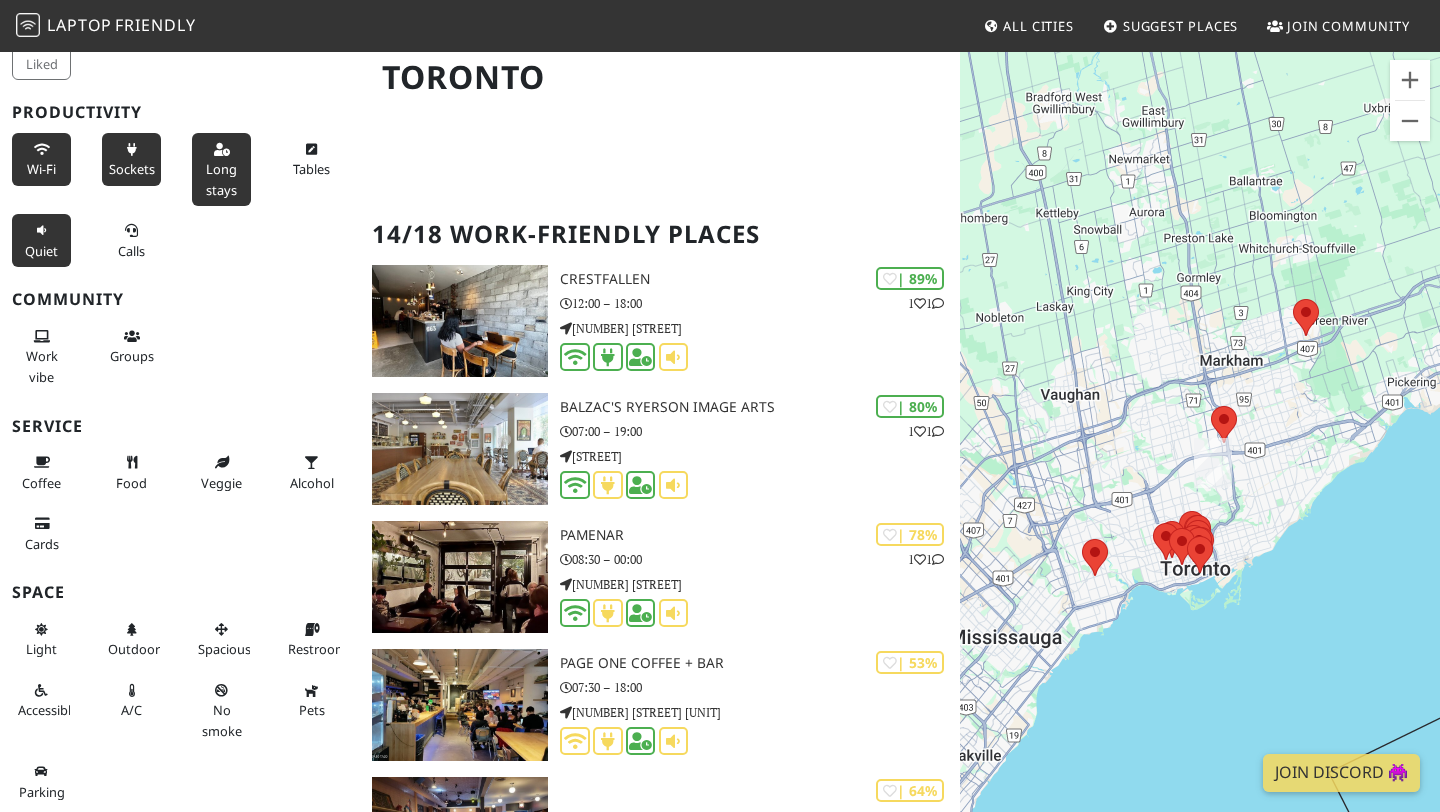click on "Coffee" at bounding box center (45, 472) 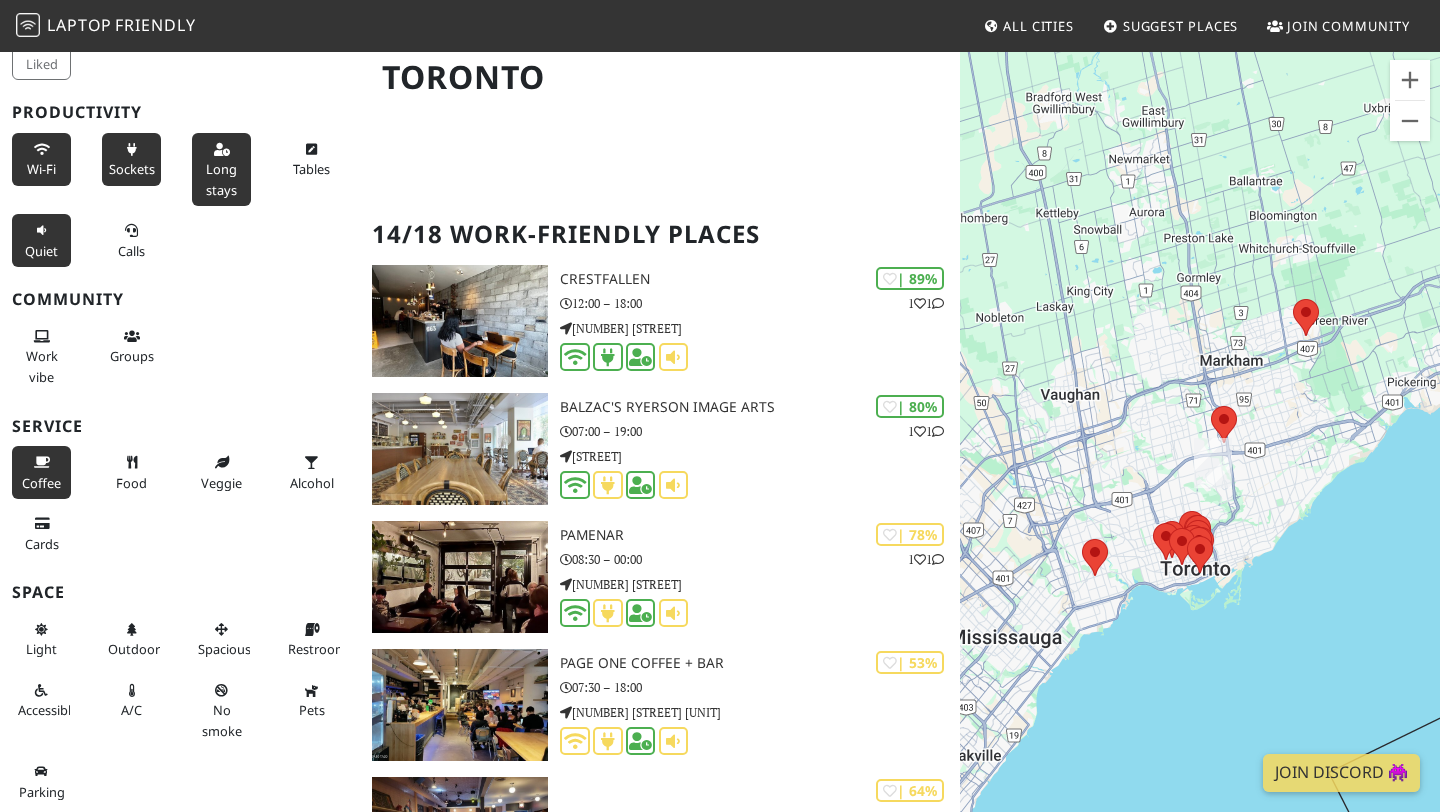 click on "Coffee" at bounding box center [41, 483] 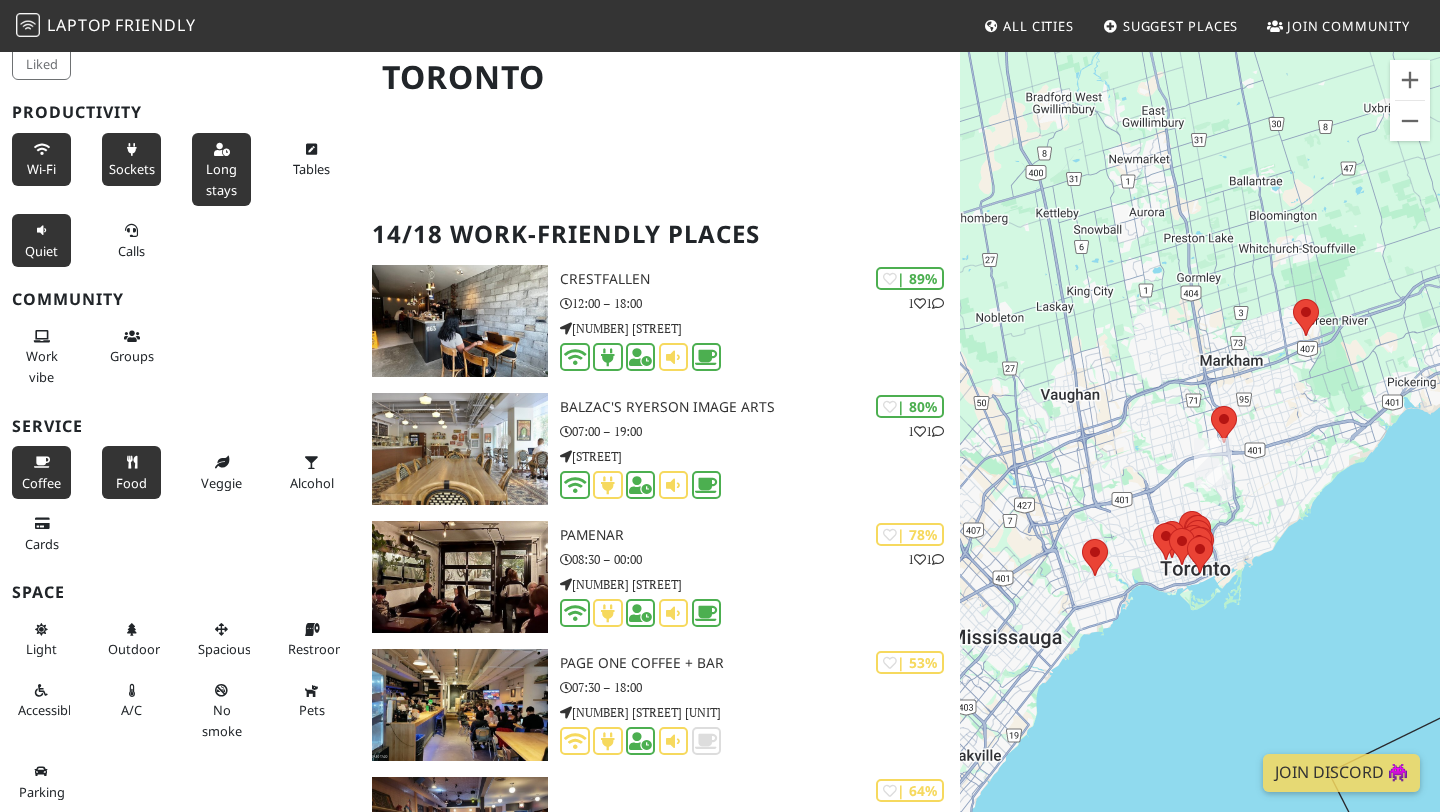 click on "Food" at bounding box center (131, 483) 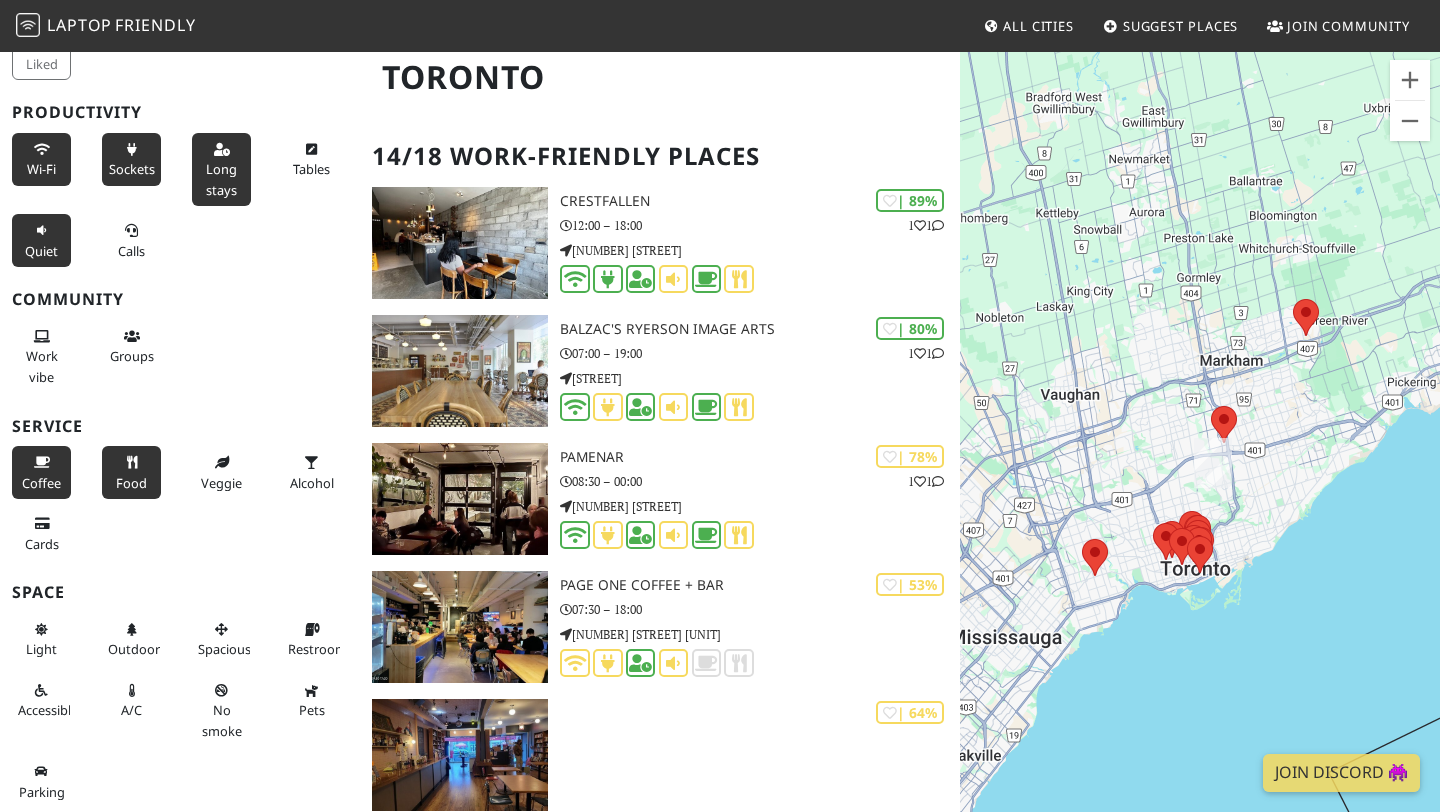 scroll, scrollTop: 360, scrollLeft: 0, axis: vertical 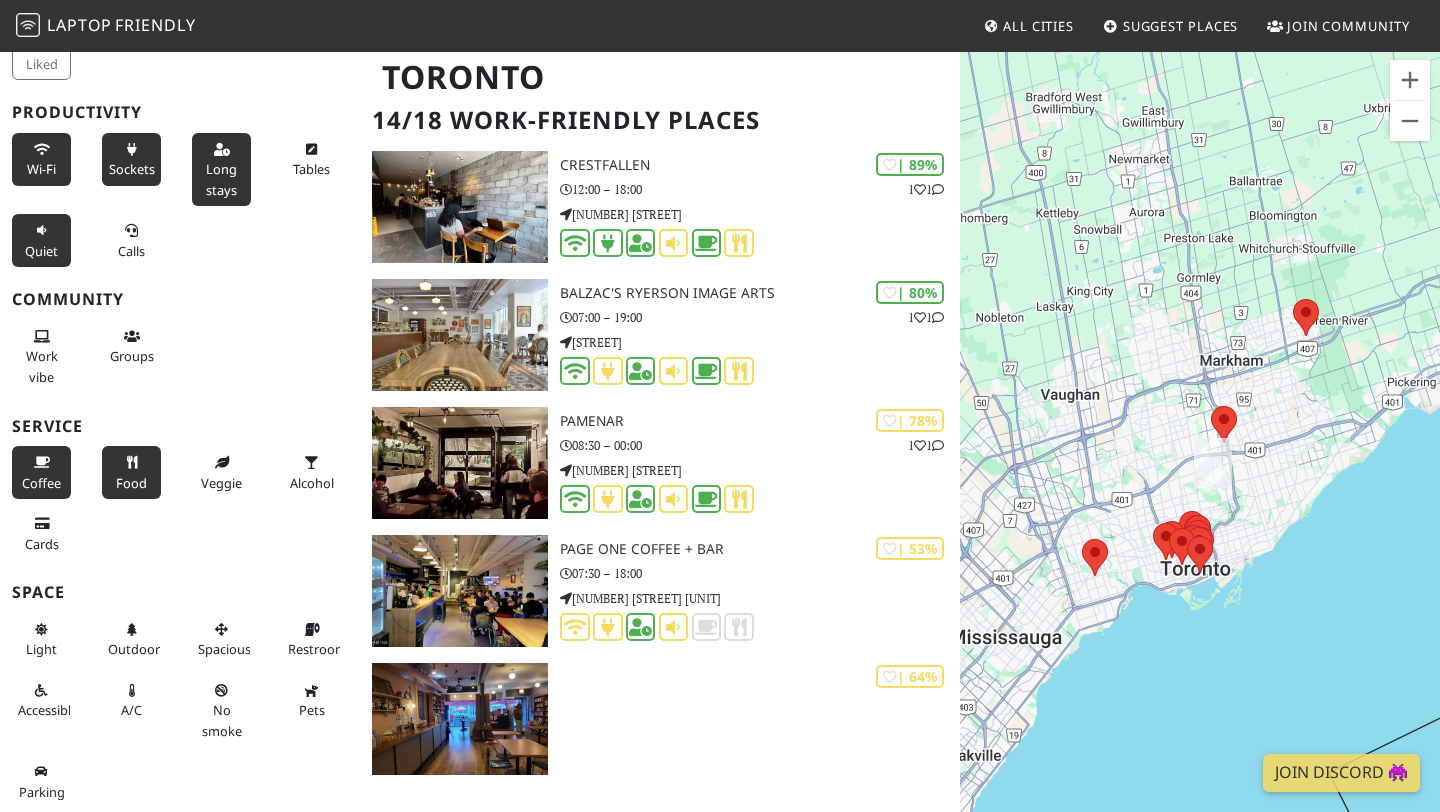 click on "Food" at bounding box center (131, 472) 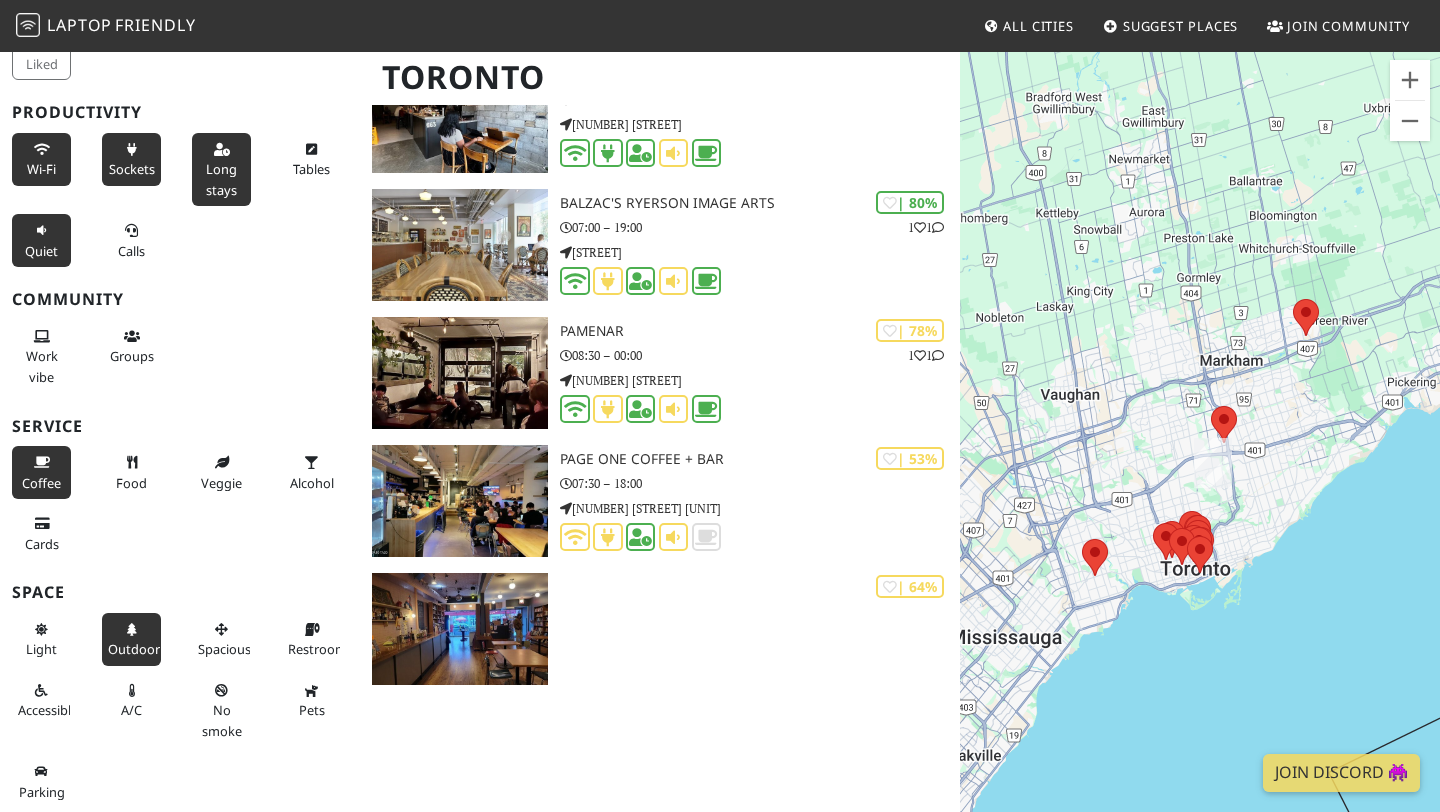 scroll, scrollTop: 449, scrollLeft: 0, axis: vertical 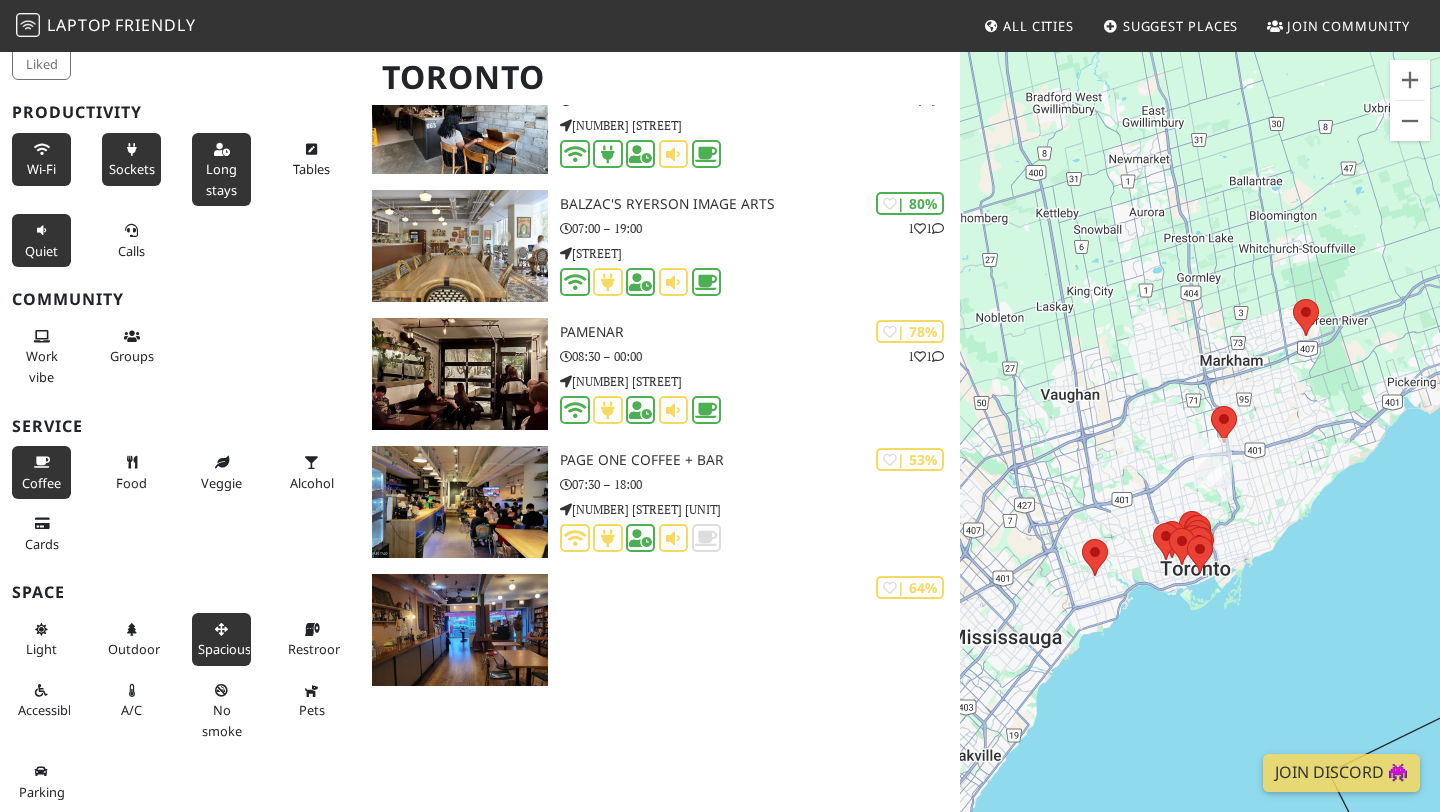 click on "Spacious" at bounding box center [221, 639] 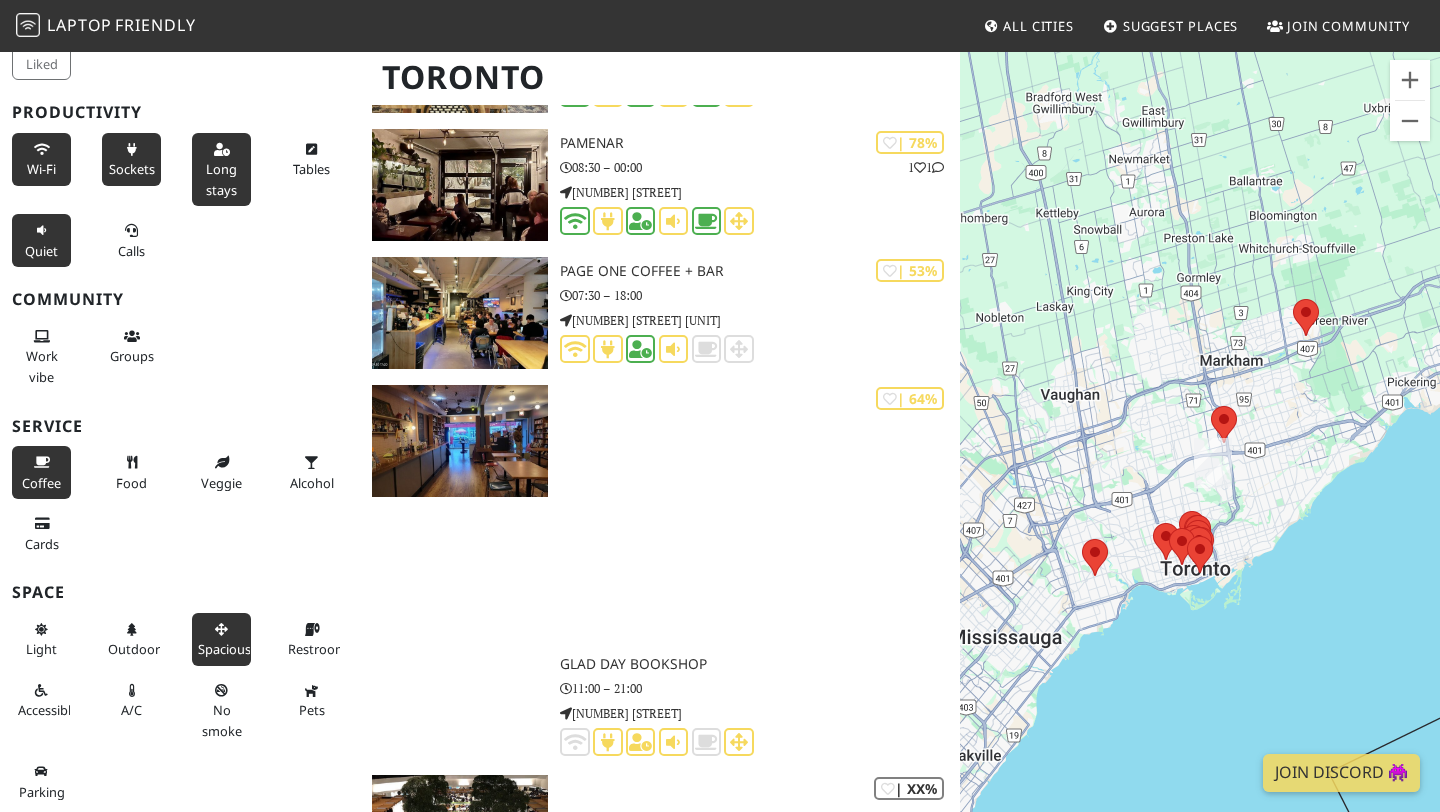 scroll, scrollTop: 514, scrollLeft: 0, axis: vertical 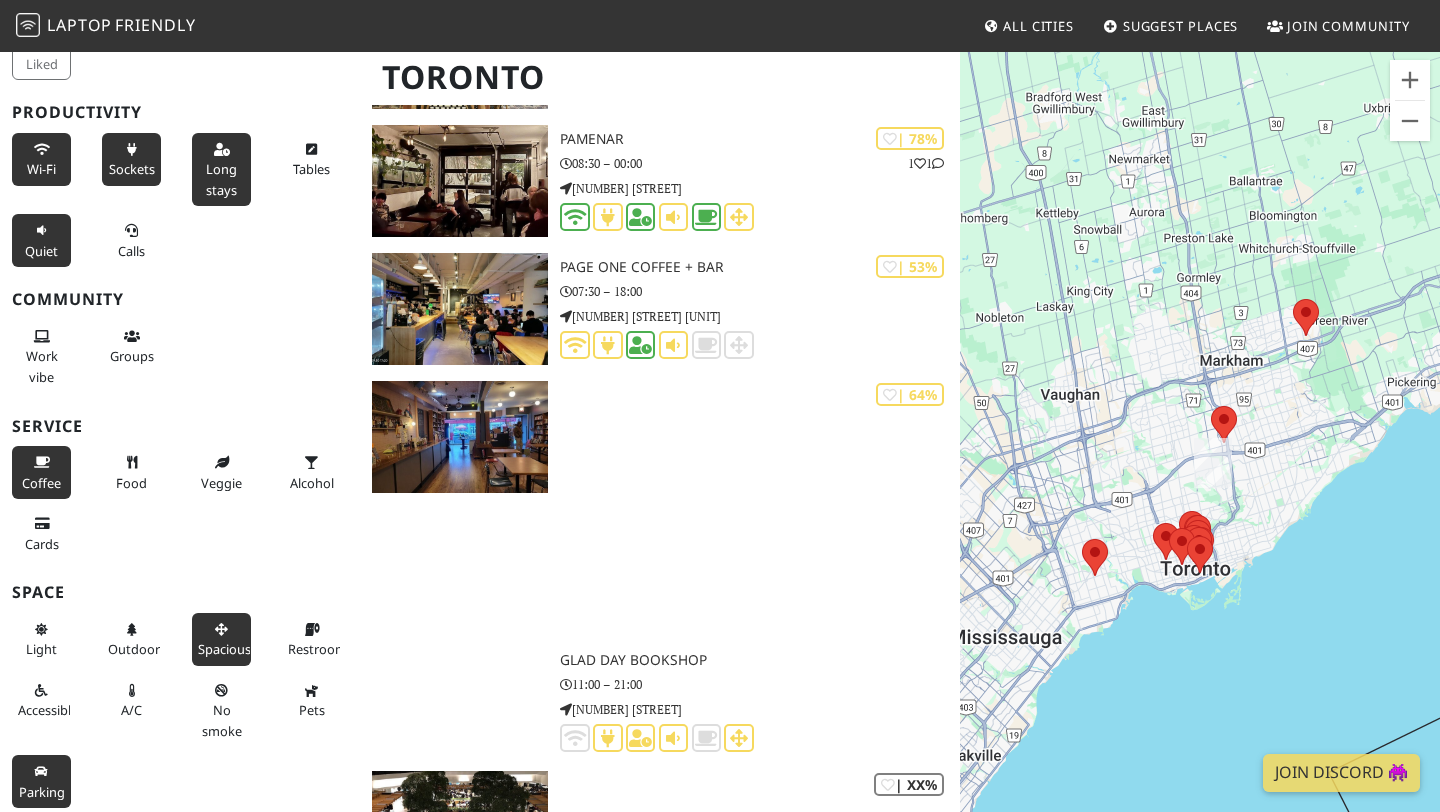 click at bounding box center [42, 772] 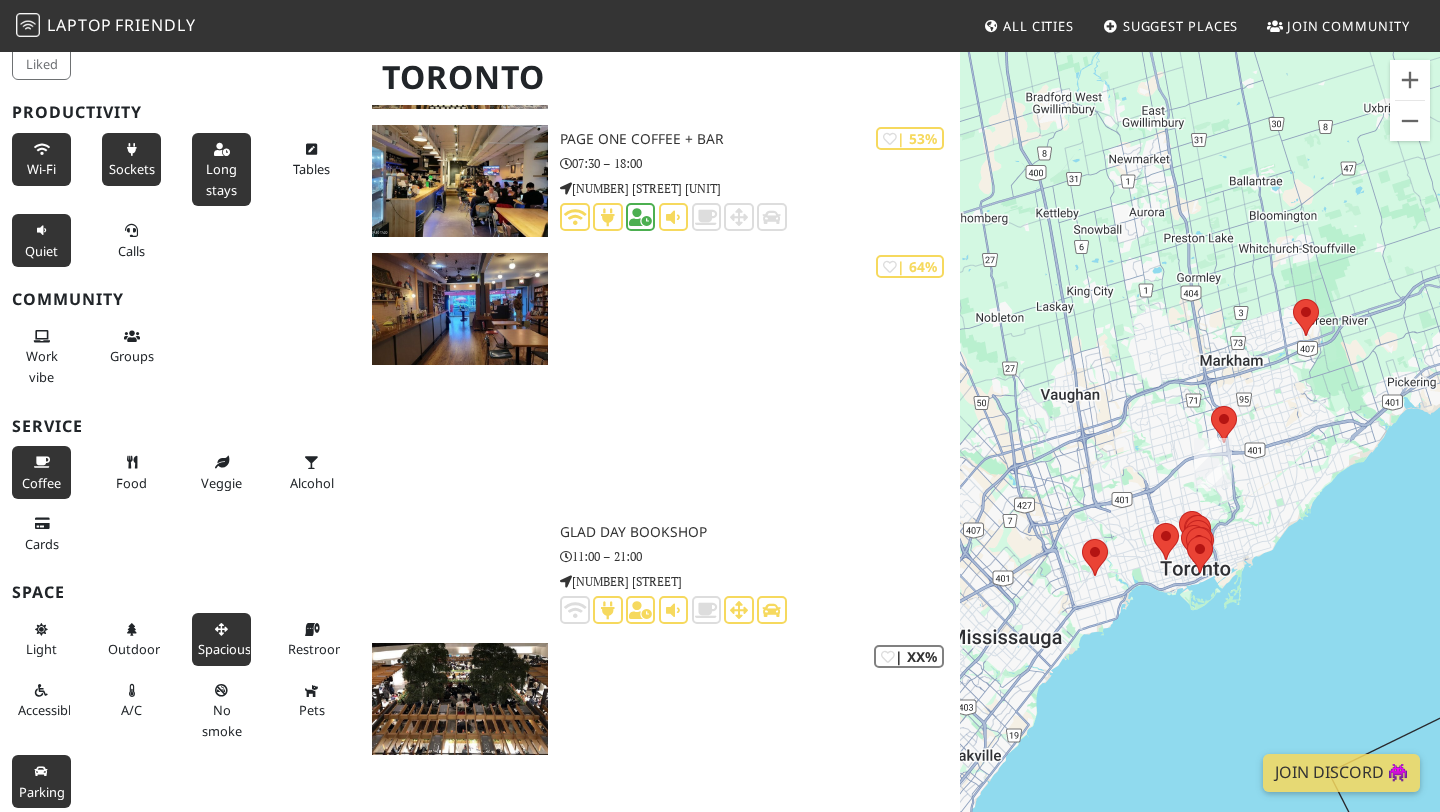scroll, scrollTop: 386, scrollLeft: 0, axis: vertical 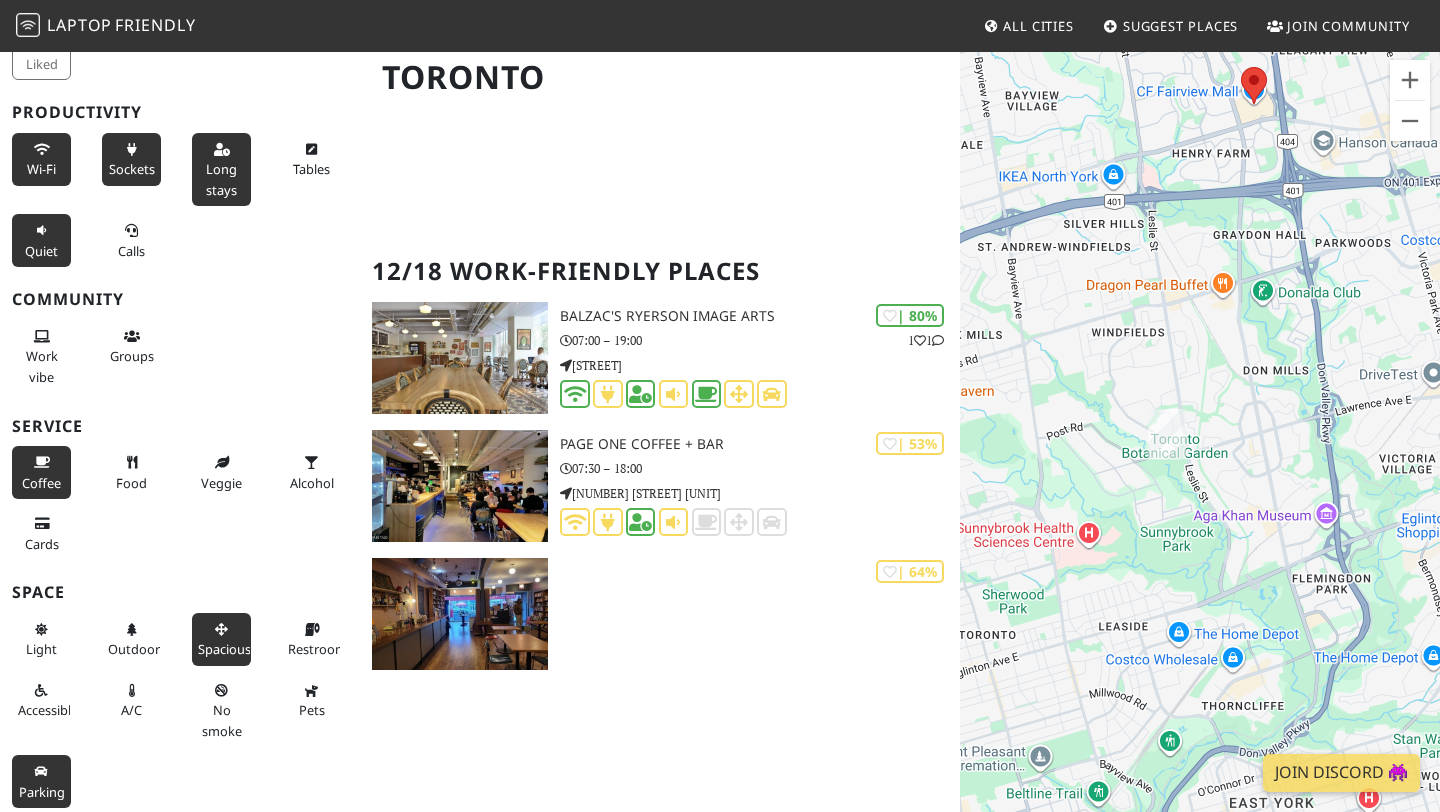 drag, startPoint x: 1238, startPoint y: 482, endPoint x: 1207, endPoint y: 414, distance: 74.73286 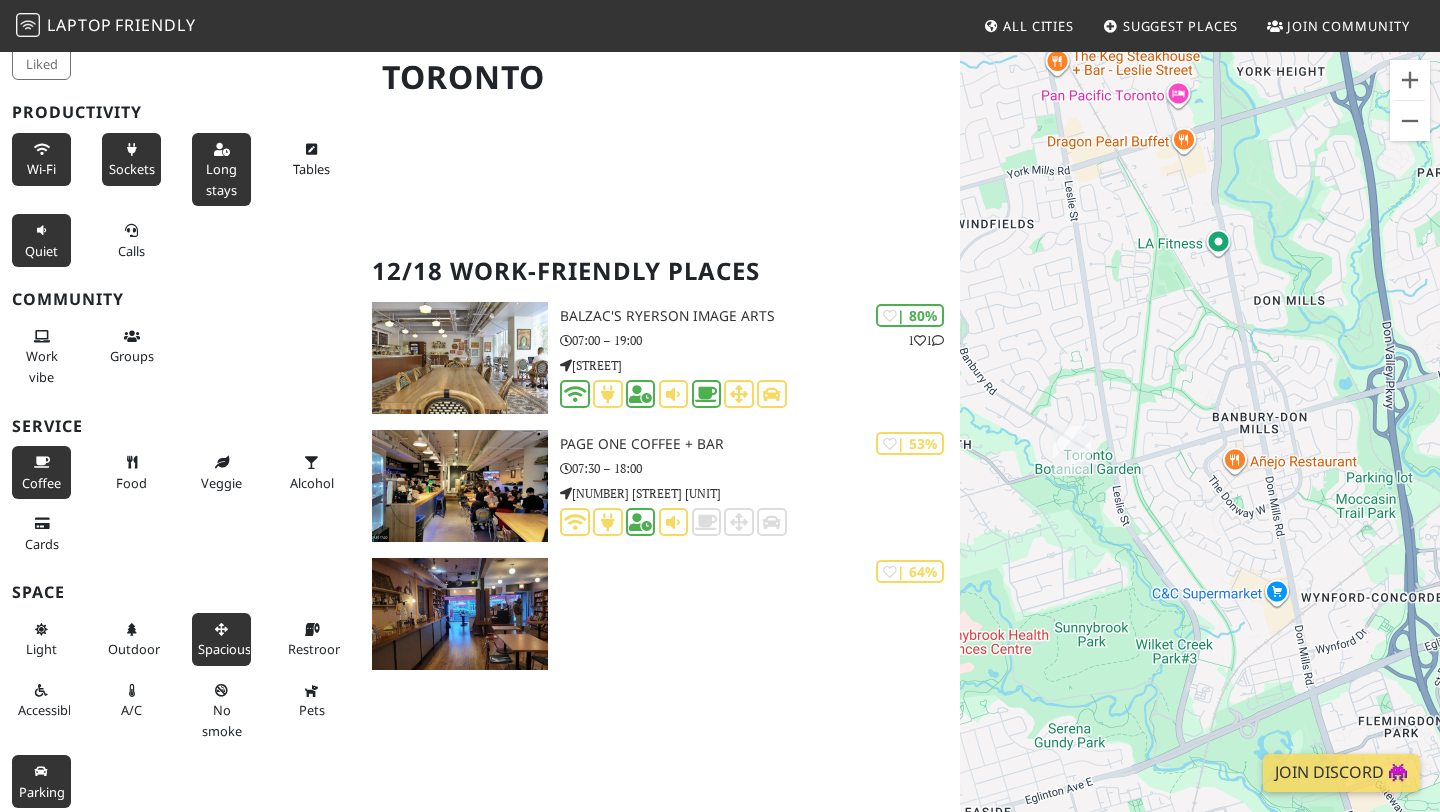 click on "To navigate, press the arrow keys." at bounding box center [1200, 456] 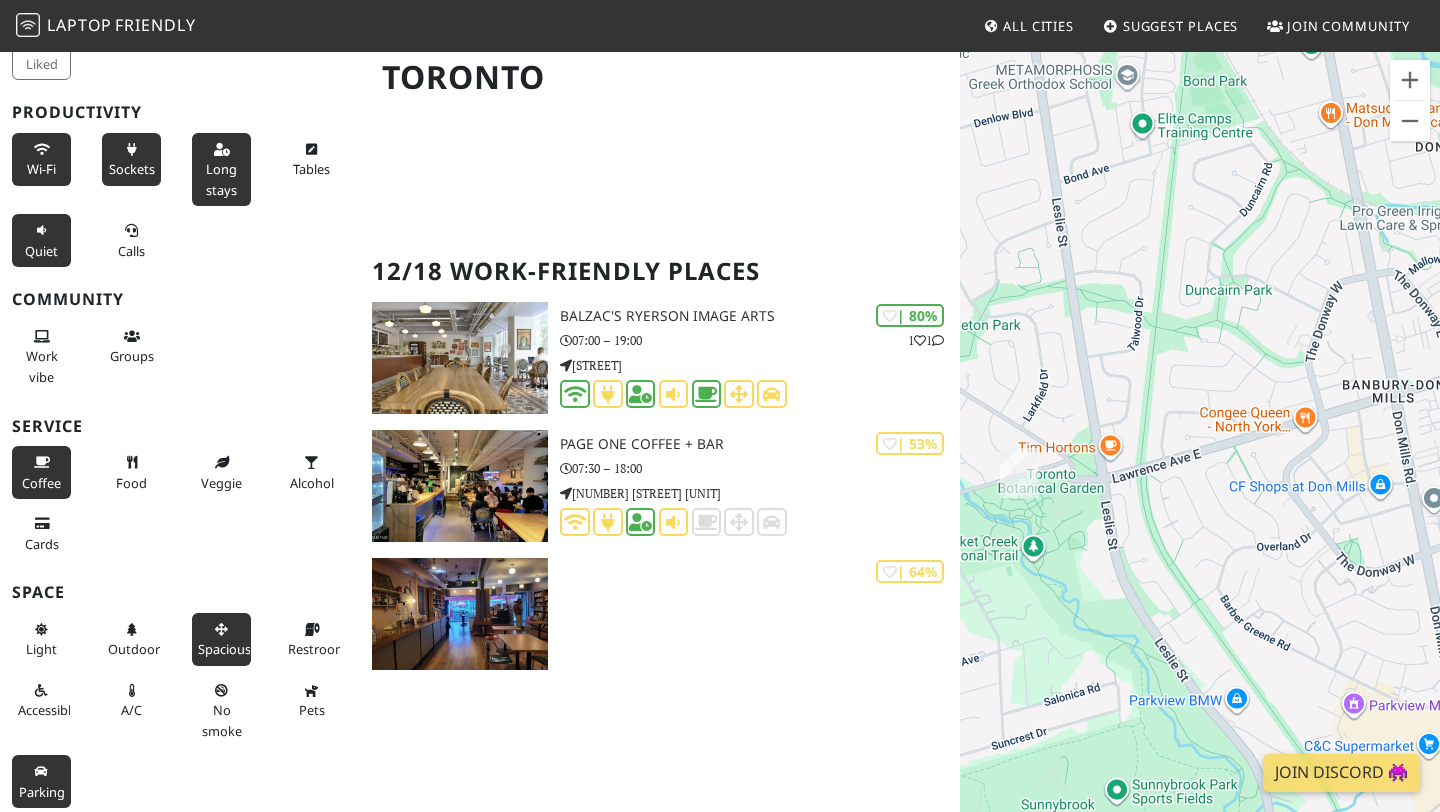 drag, startPoint x: 1192, startPoint y: 404, endPoint x: 1305, endPoint y: 343, distance: 128.41339 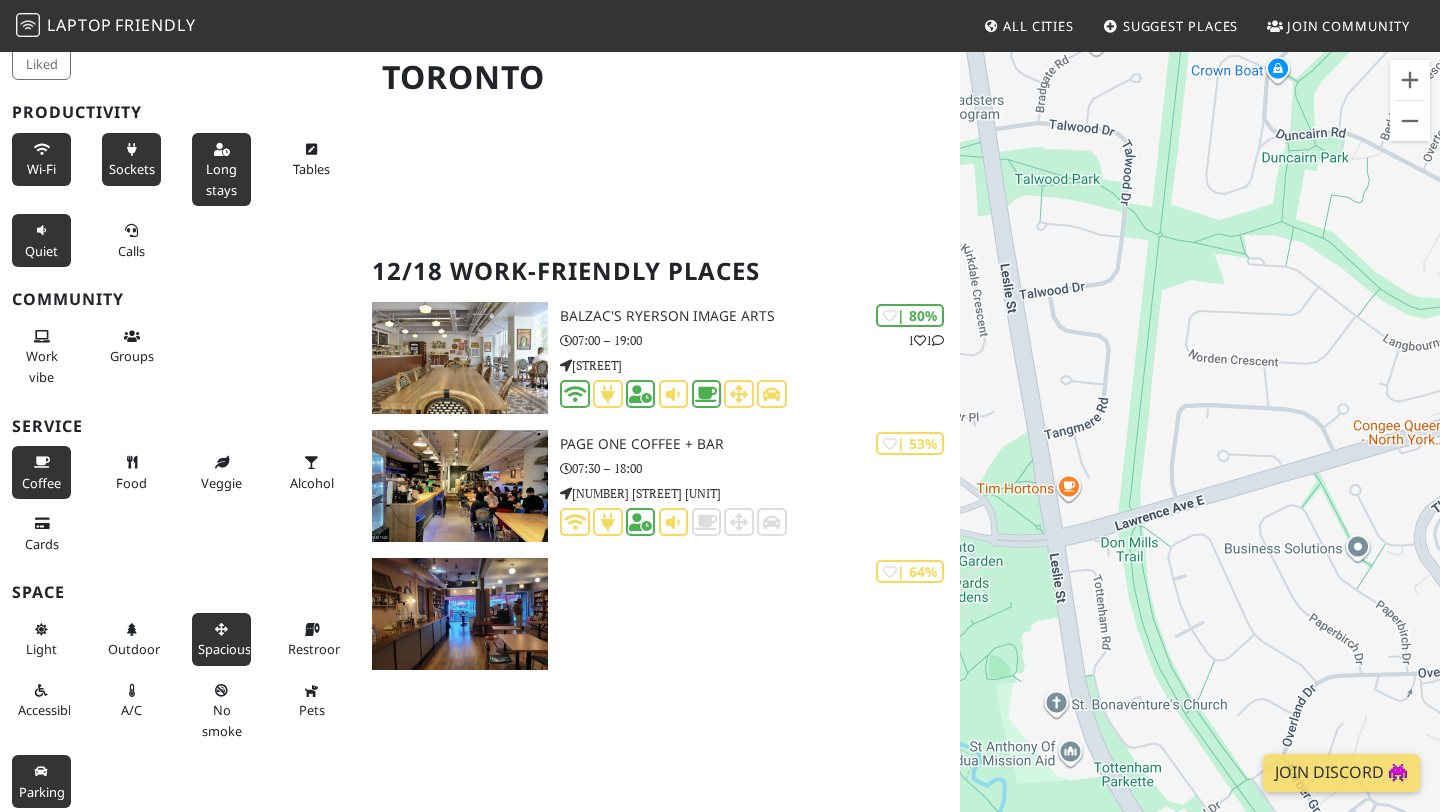 drag, startPoint x: 1248, startPoint y: 370, endPoint x: 1427, endPoint y: 252, distance: 214.3945 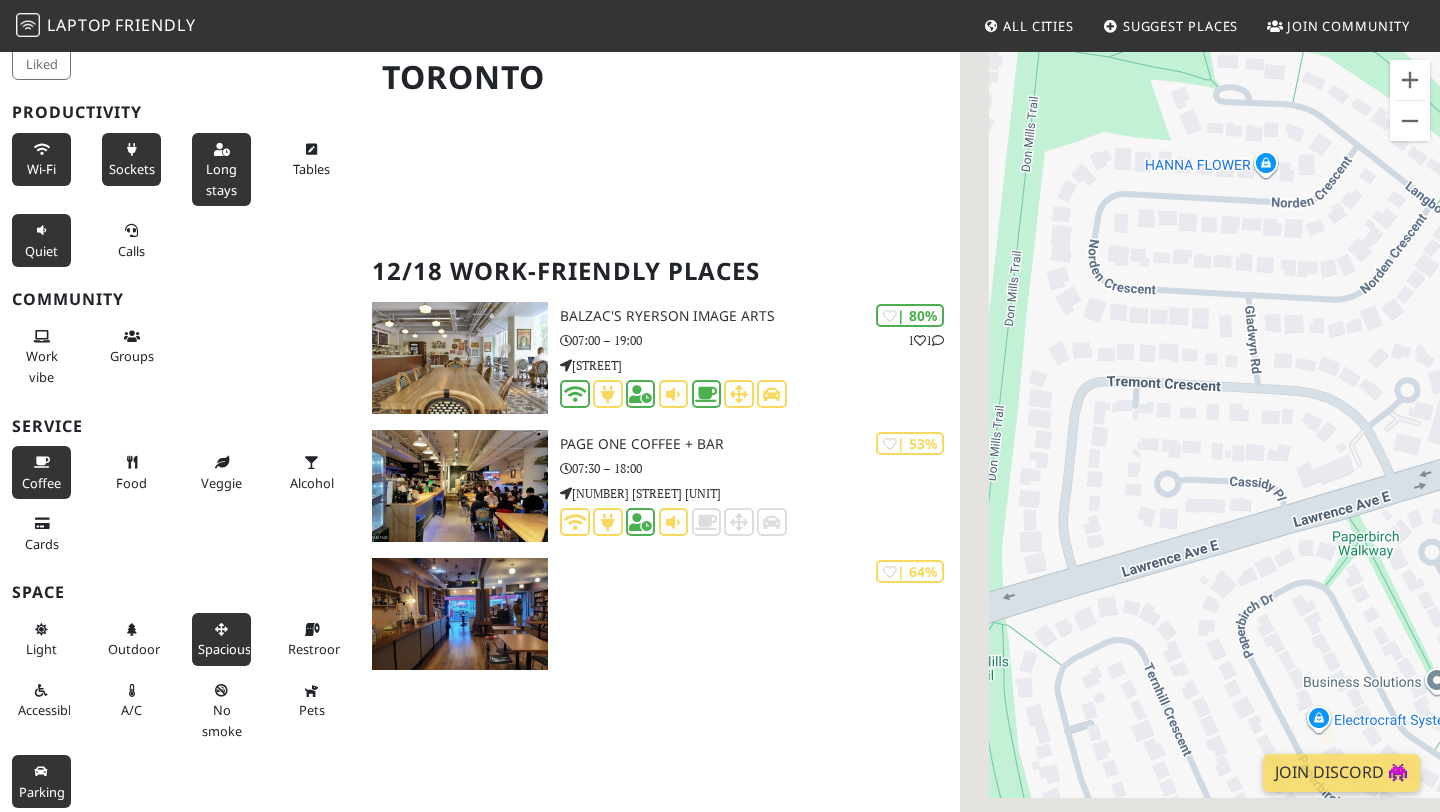 drag, startPoint x: 1232, startPoint y: 429, endPoint x: 1432, endPoint y: 256, distance: 264.44092 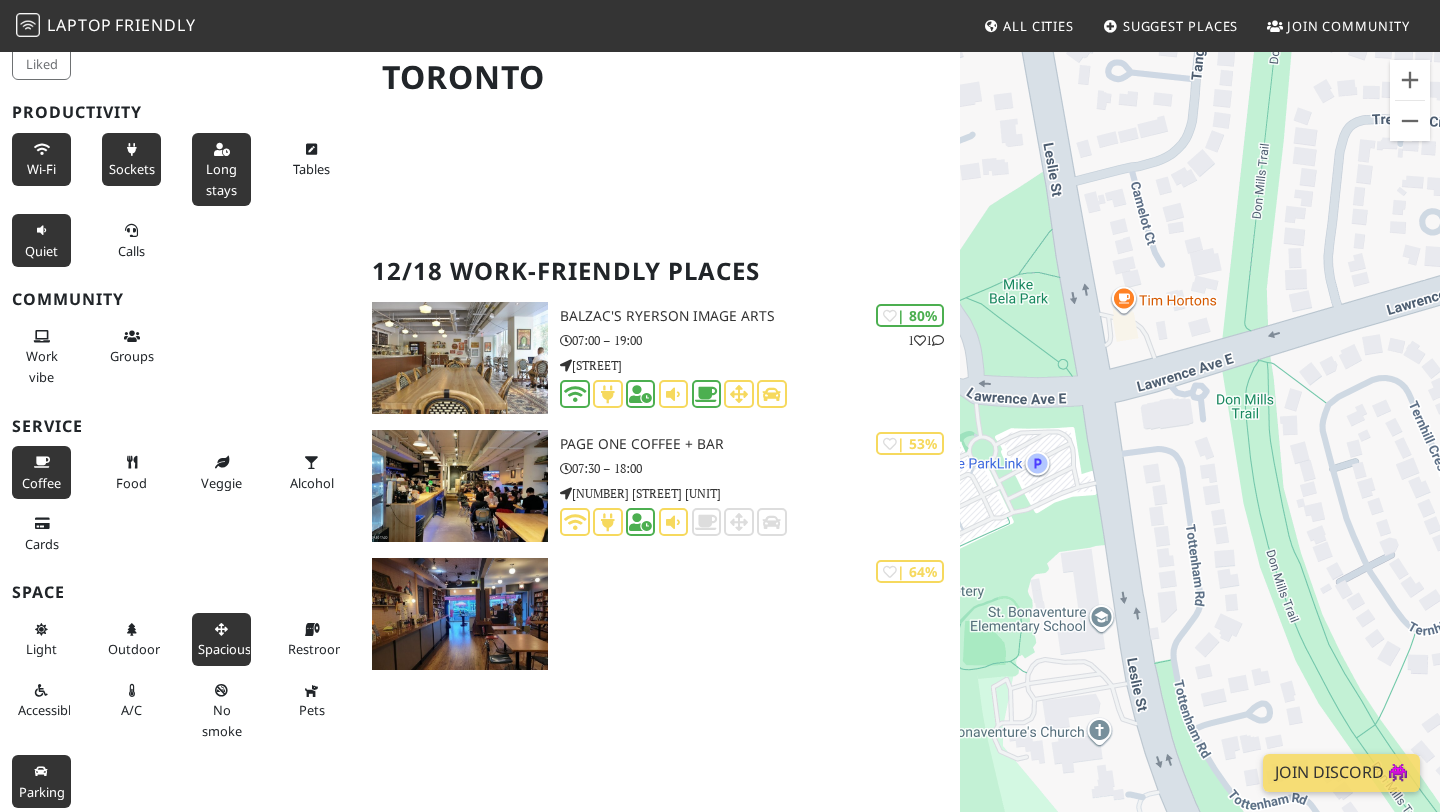 drag, startPoint x: 1269, startPoint y: 434, endPoint x: 1439, endPoint y: 246, distance: 253.464 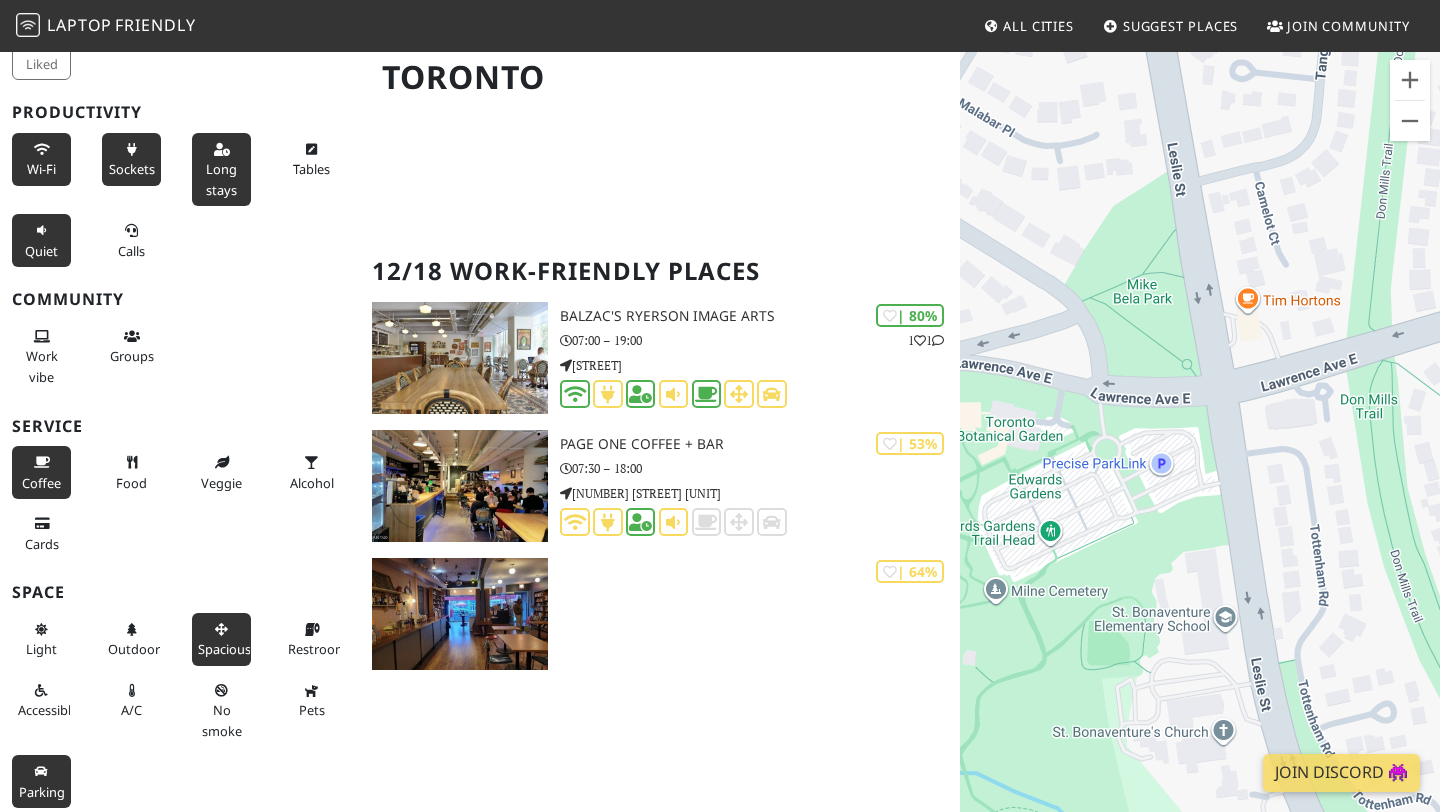 drag, startPoint x: 1203, startPoint y: 276, endPoint x: 1417, endPoint y: 282, distance: 214.08409 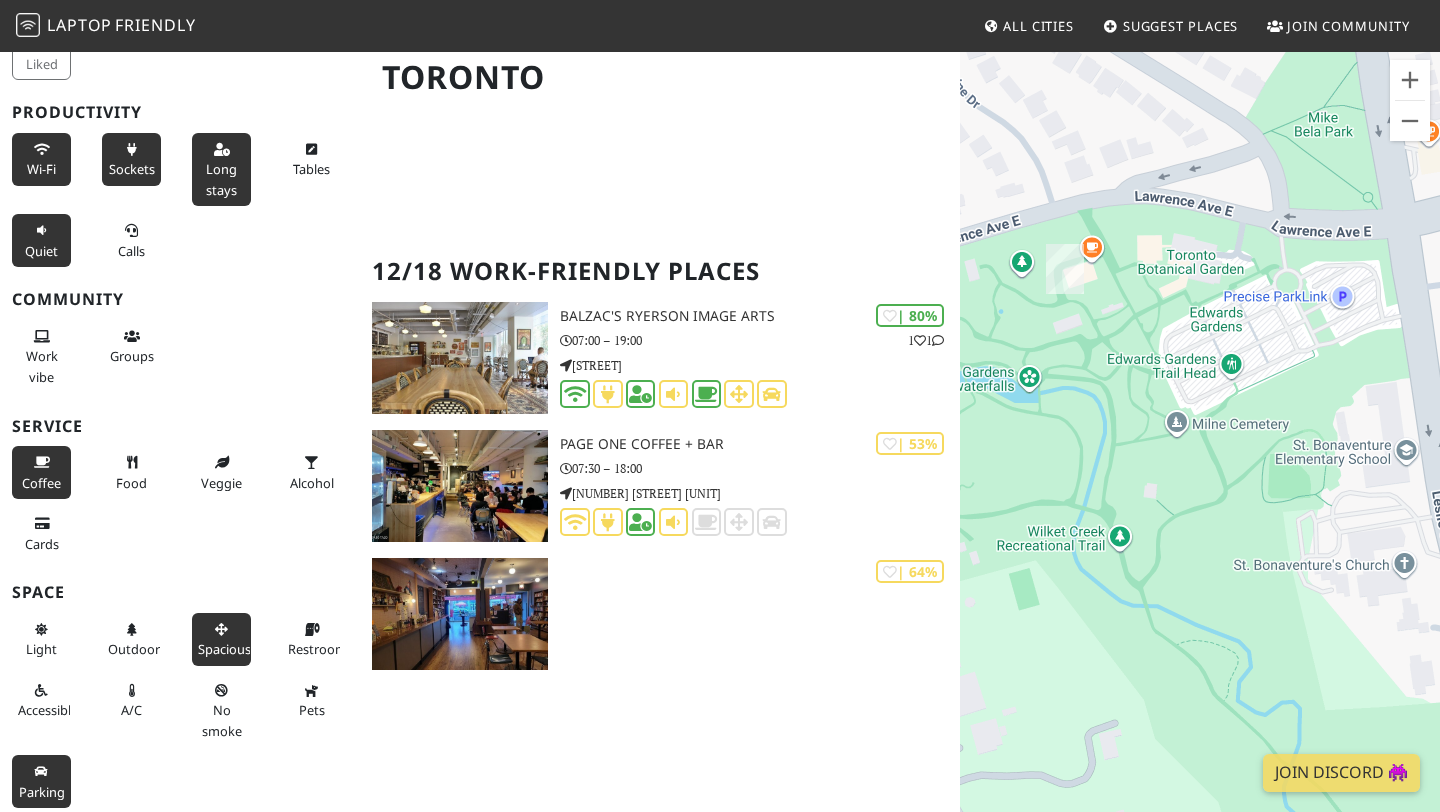 drag, startPoint x: 1295, startPoint y: 406, endPoint x: 1386, endPoint y: 222, distance: 205.273 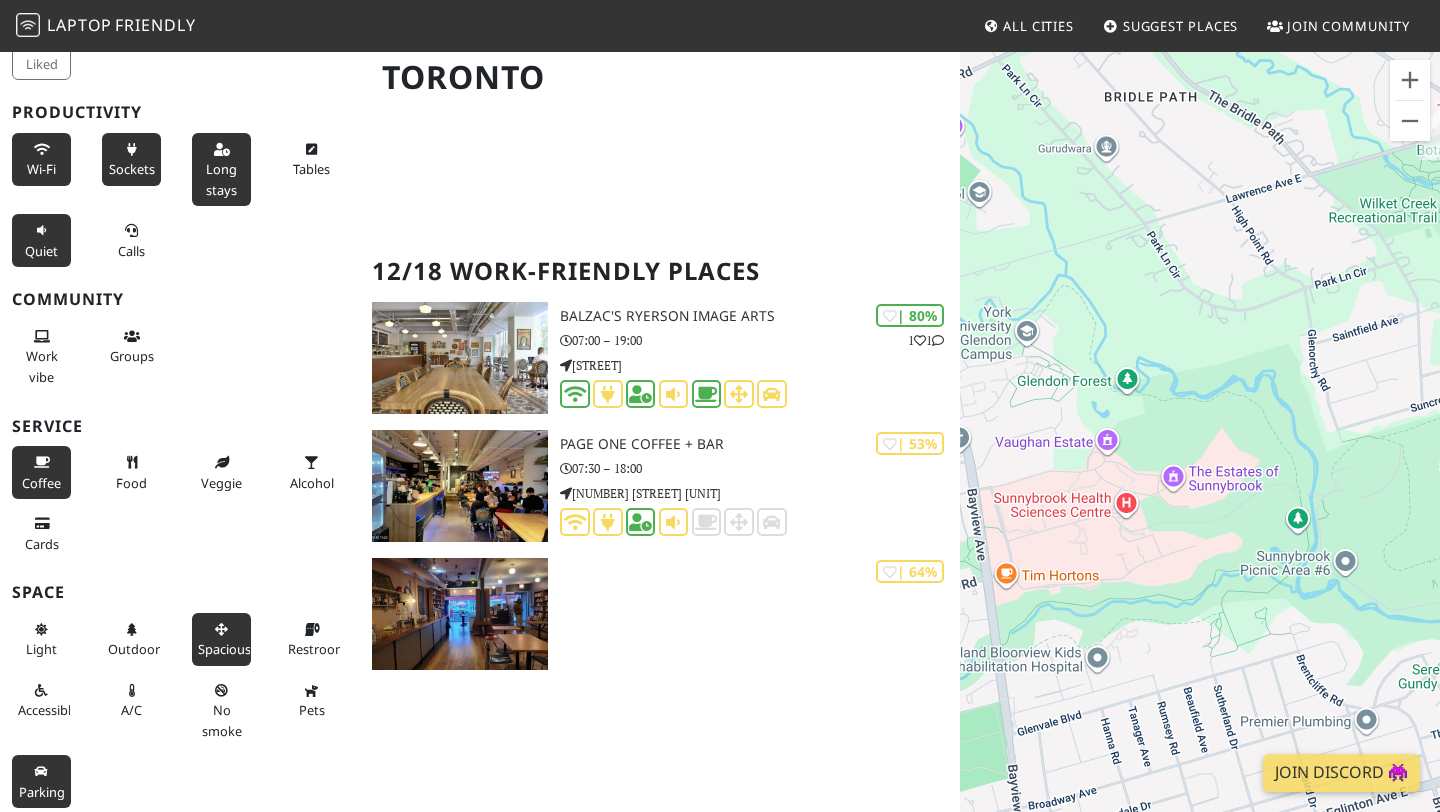 drag, startPoint x: 1243, startPoint y: 416, endPoint x: 1385, endPoint y: 328, distance: 167.05687 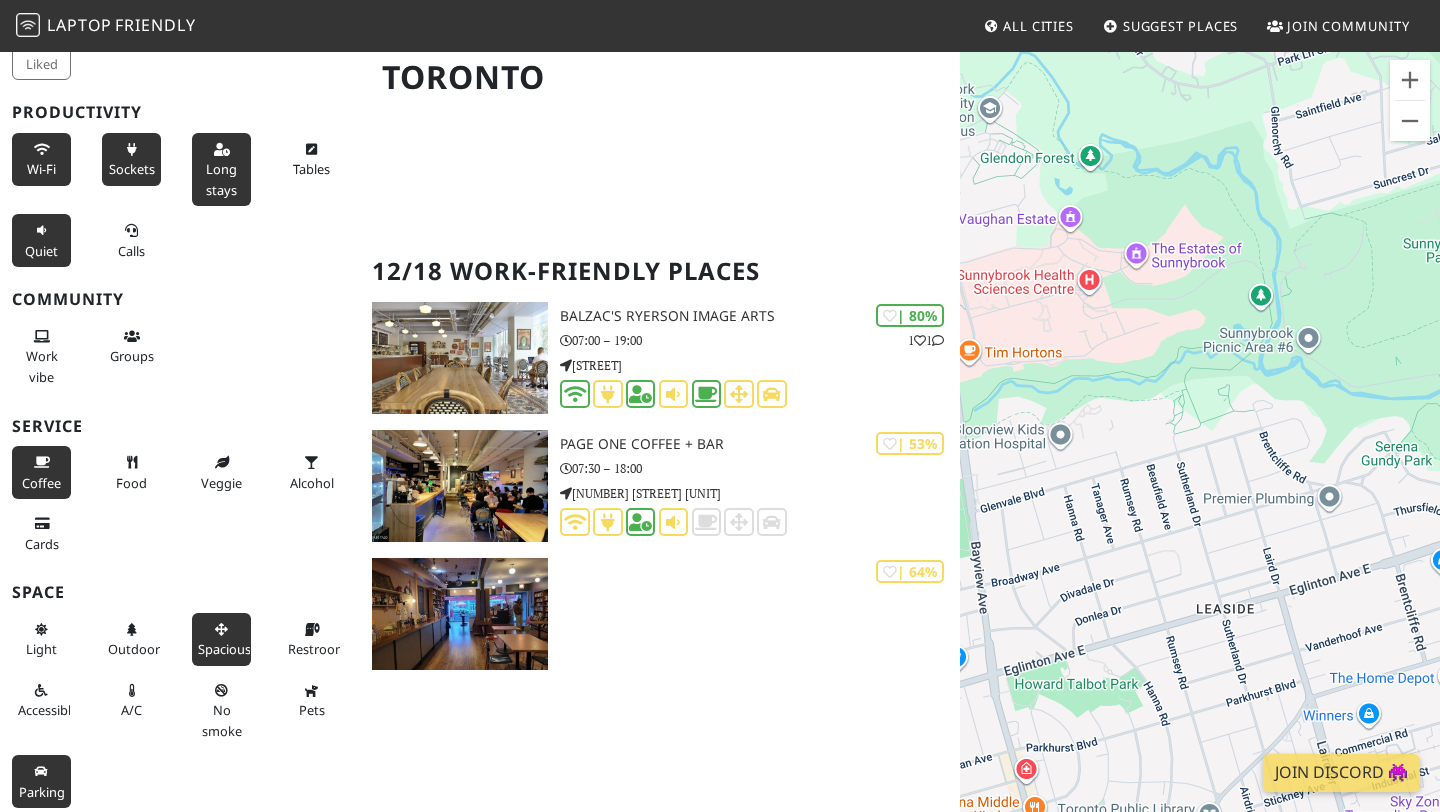 drag, startPoint x: 1385, startPoint y: 328, endPoint x: 1350, endPoint y: 102, distance: 228.69412 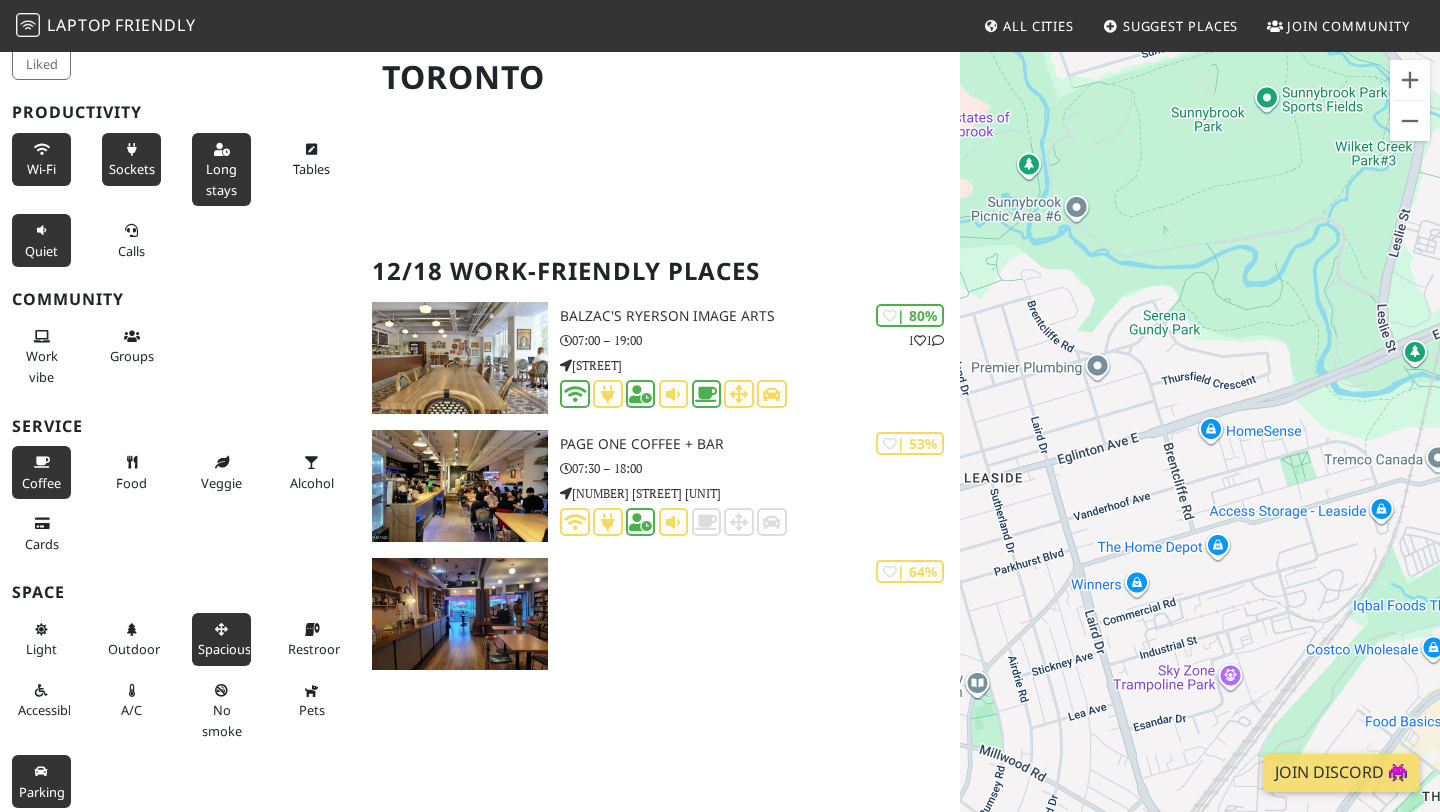 drag, startPoint x: 1313, startPoint y: 304, endPoint x: 1067, endPoint y: 187, distance: 272.40594 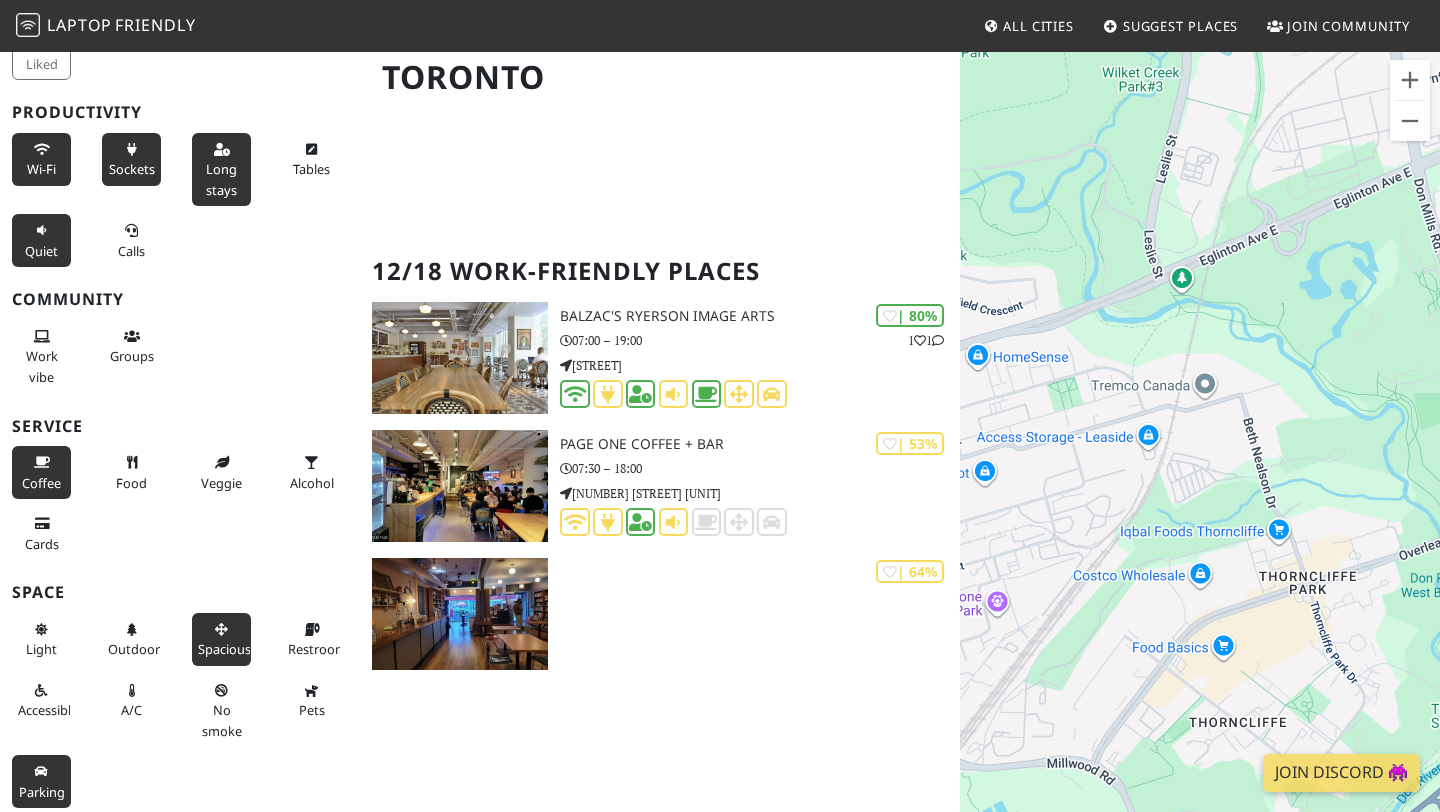 drag, startPoint x: 1343, startPoint y: 304, endPoint x: 1116, endPoint y: 224, distance: 240.68445 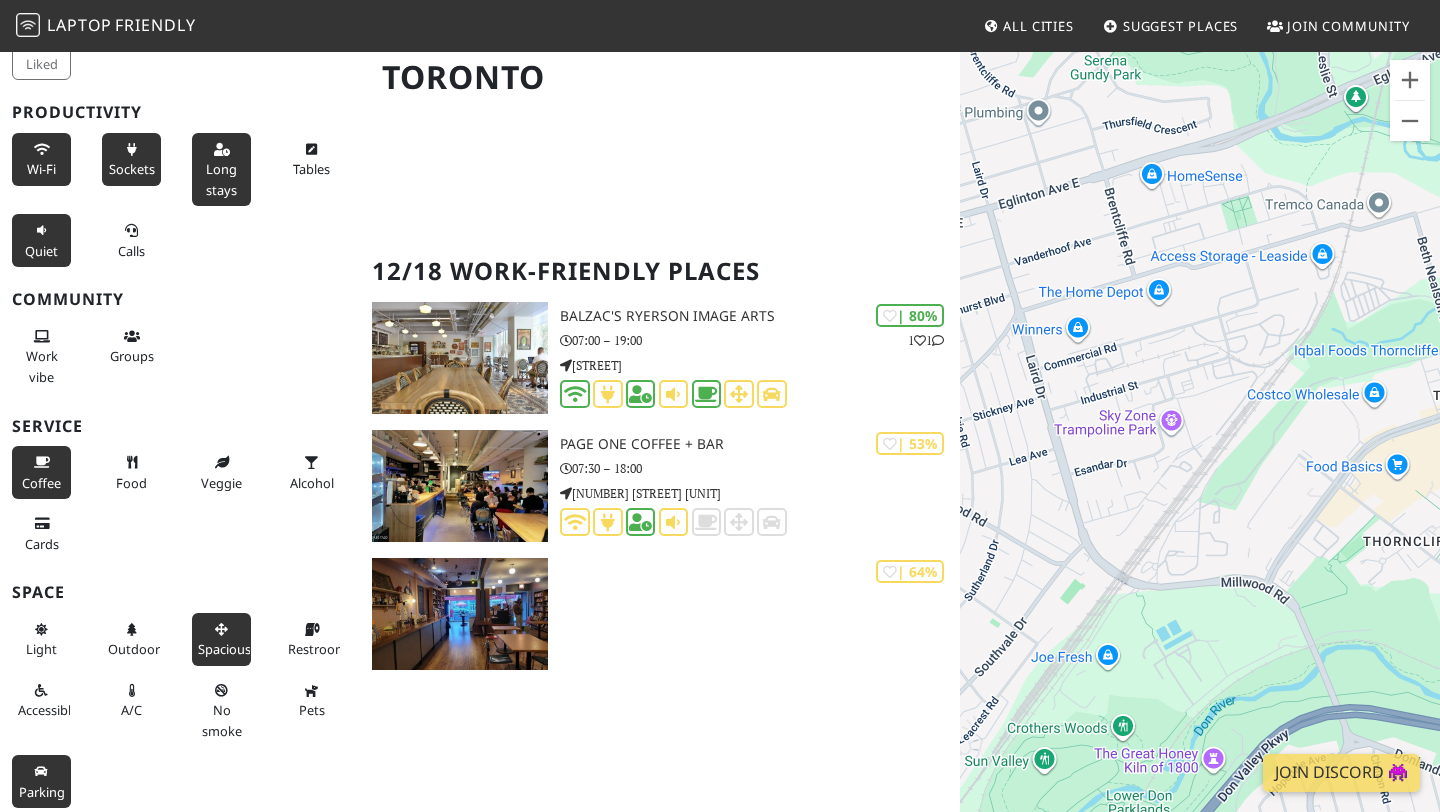 drag, startPoint x: 1268, startPoint y: 374, endPoint x: 1439, endPoint y: 225, distance: 226.80829 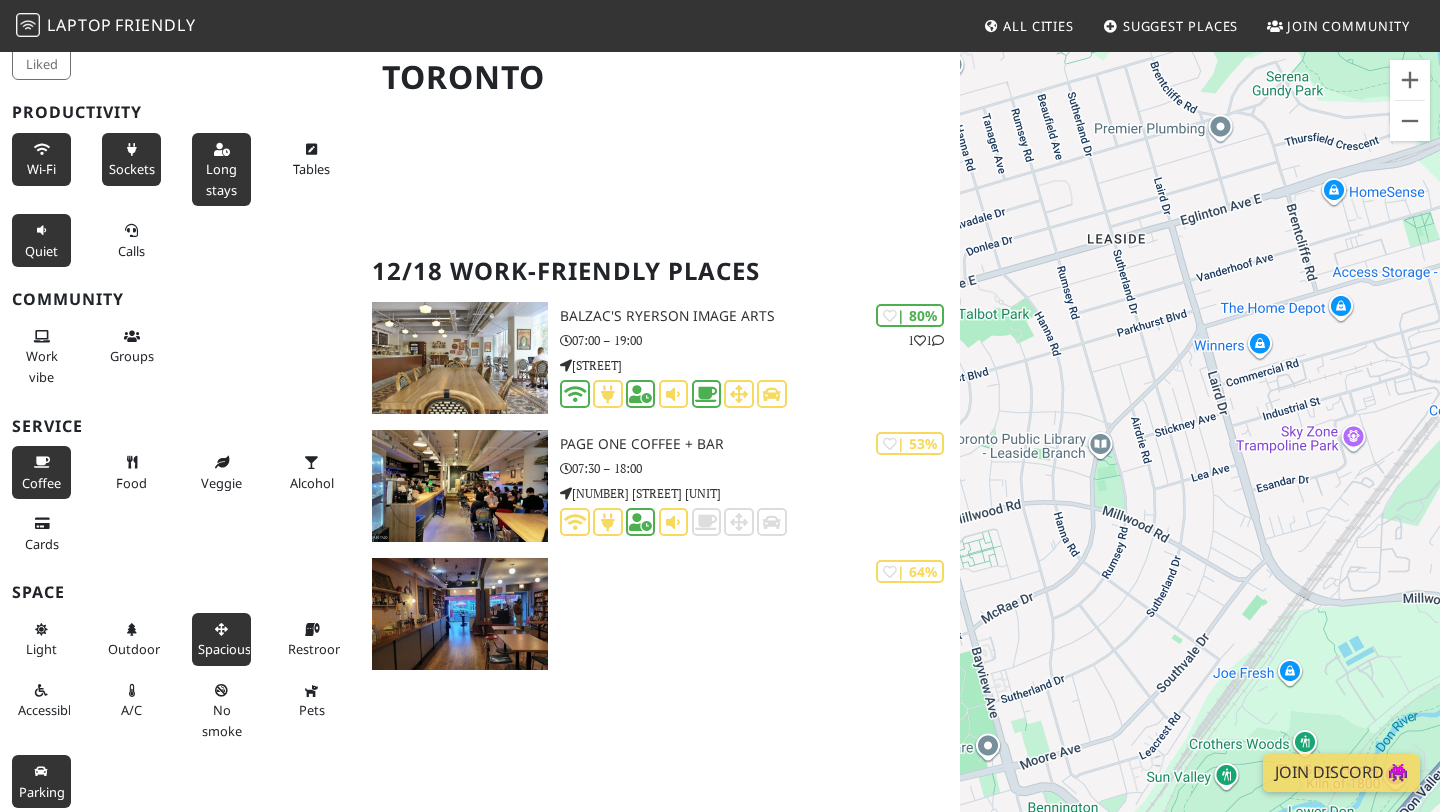 drag, startPoint x: 1254, startPoint y: 284, endPoint x: 1439, endPoint y: 331, distance: 190.87692 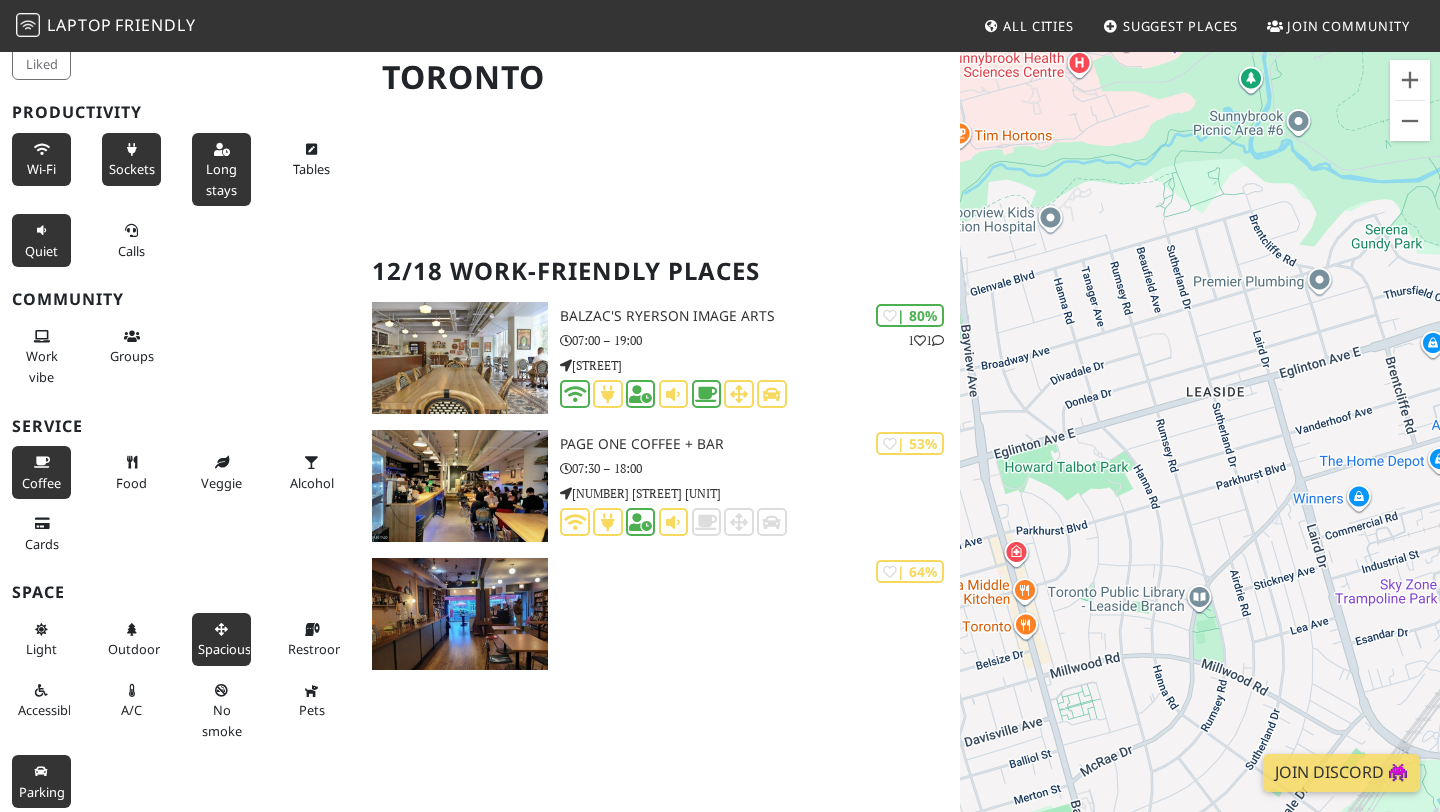 drag, startPoint x: 1110, startPoint y: 398, endPoint x: 1439, endPoint y: 488, distance: 341.08795 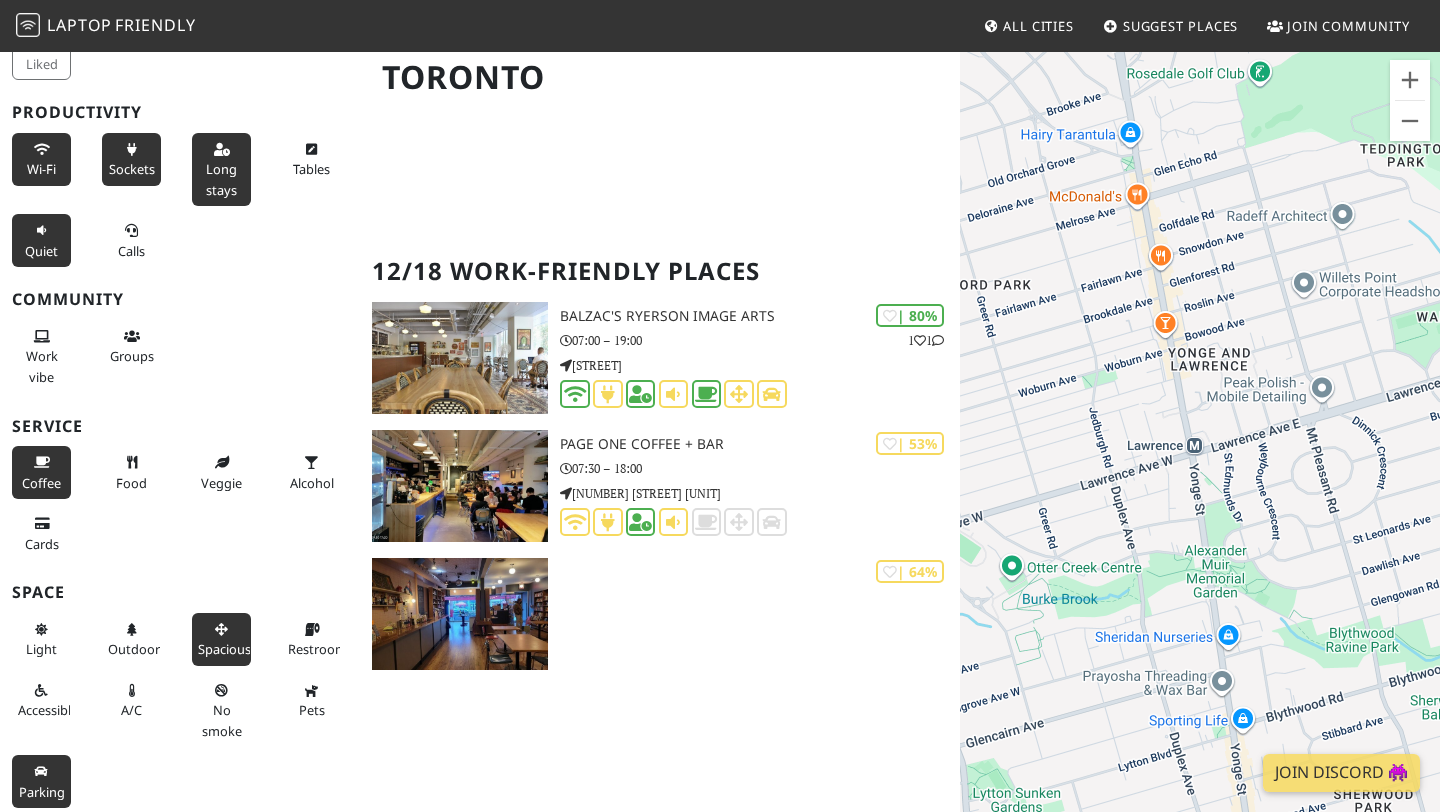 drag, startPoint x: 1439, startPoint y: 489, endPoint x: 1380, endPoint y: 659, distance: 179.94722 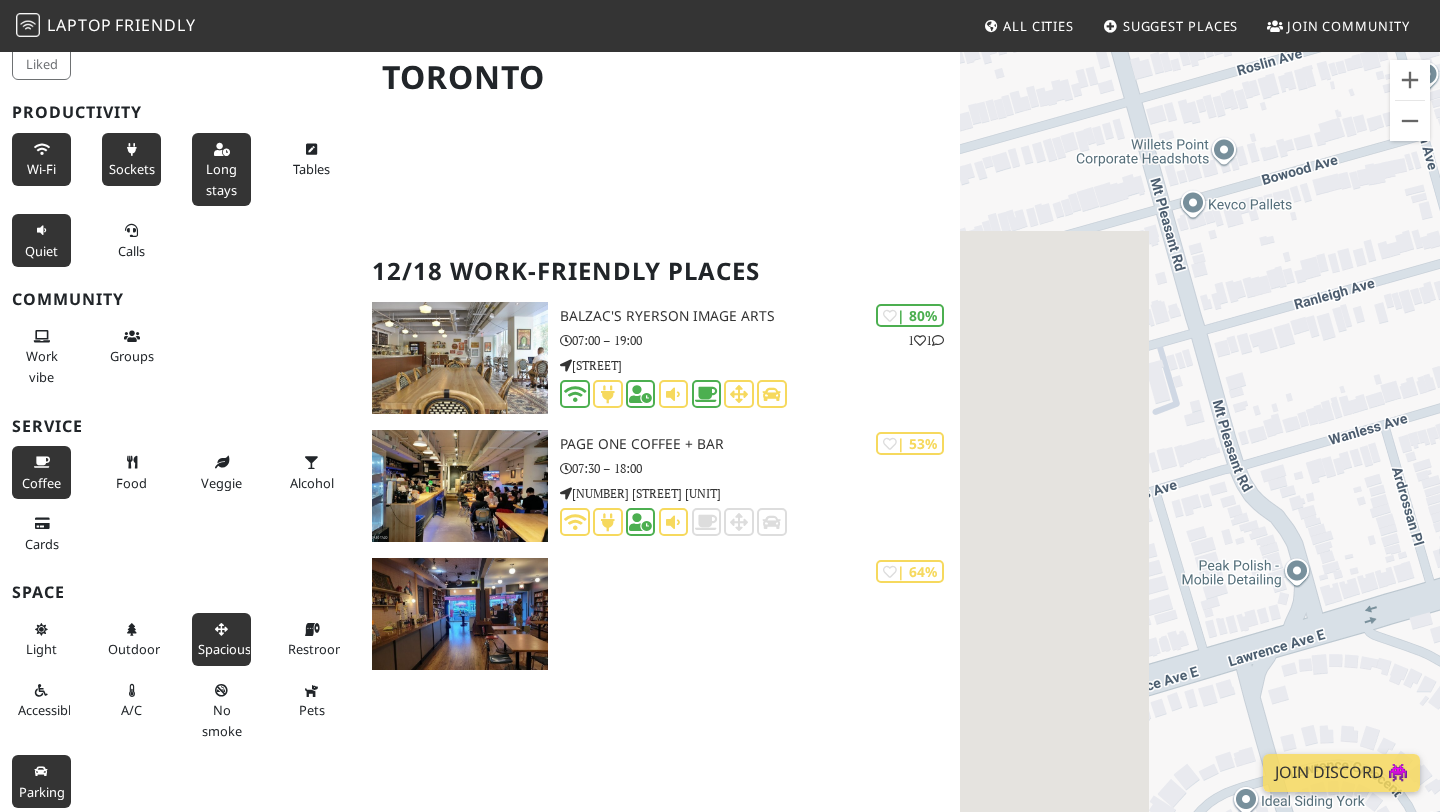 drag, startPoint x: 1231, startPoint y: 395, endPoint x: 1439, endPoint y: 465, distance: 219.46298 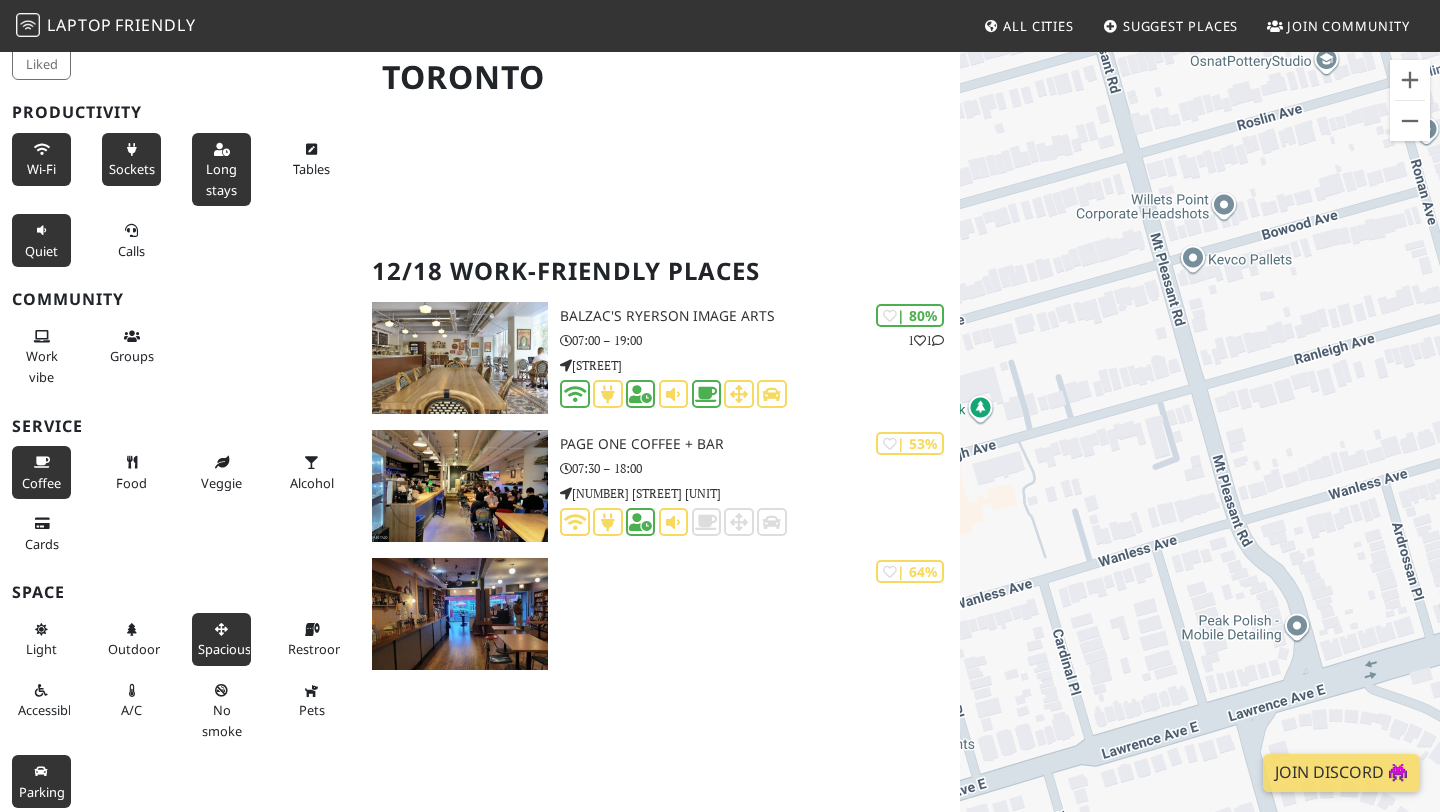 drag, startPoint x: 1286, startPoint y: 487, endPoint x: 1439, endPoint y: 492, distance: 153.08168 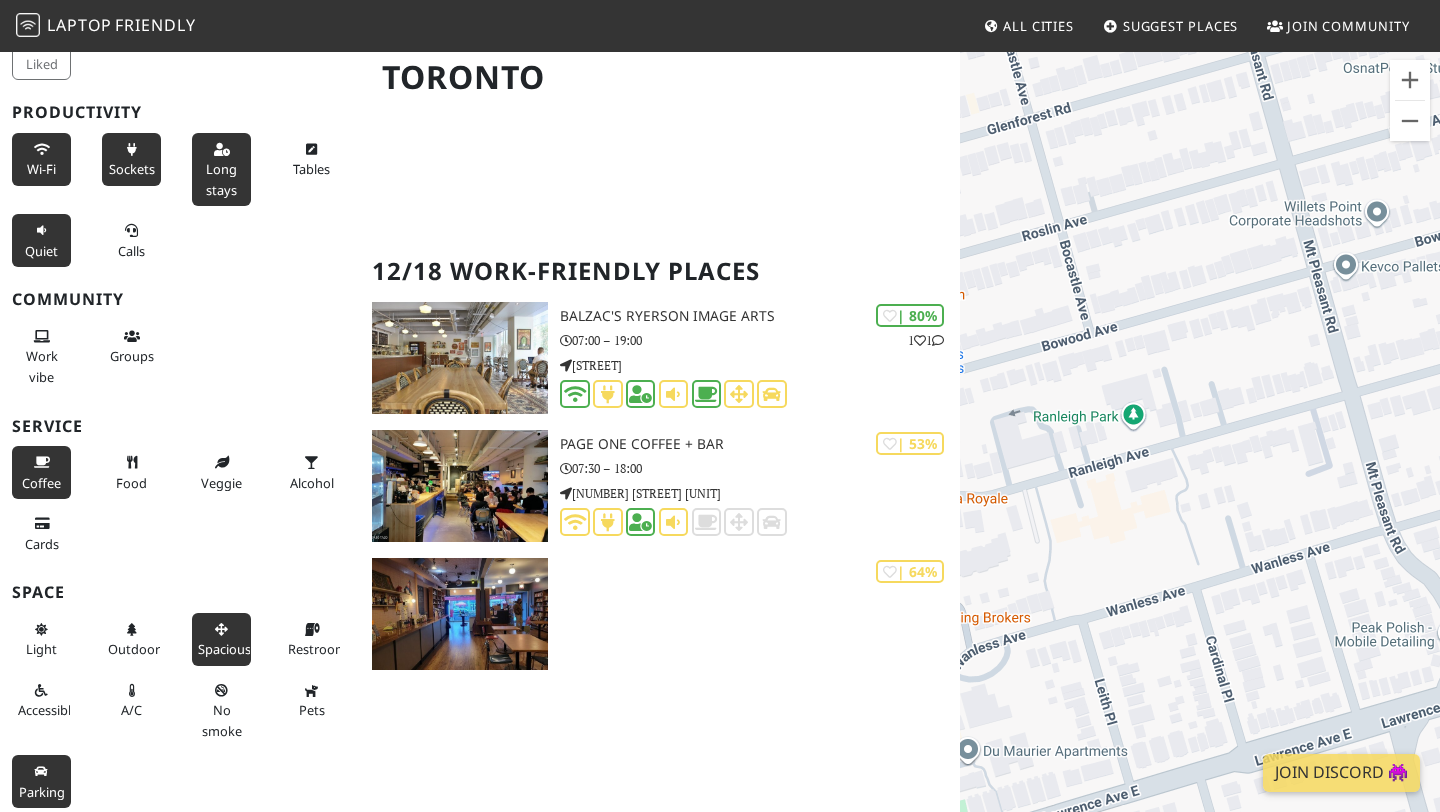 drag, startPoint x: 1197, startPoint y: 412, endPoint x: 1439, endPoint y: 442, distance: 243.85242 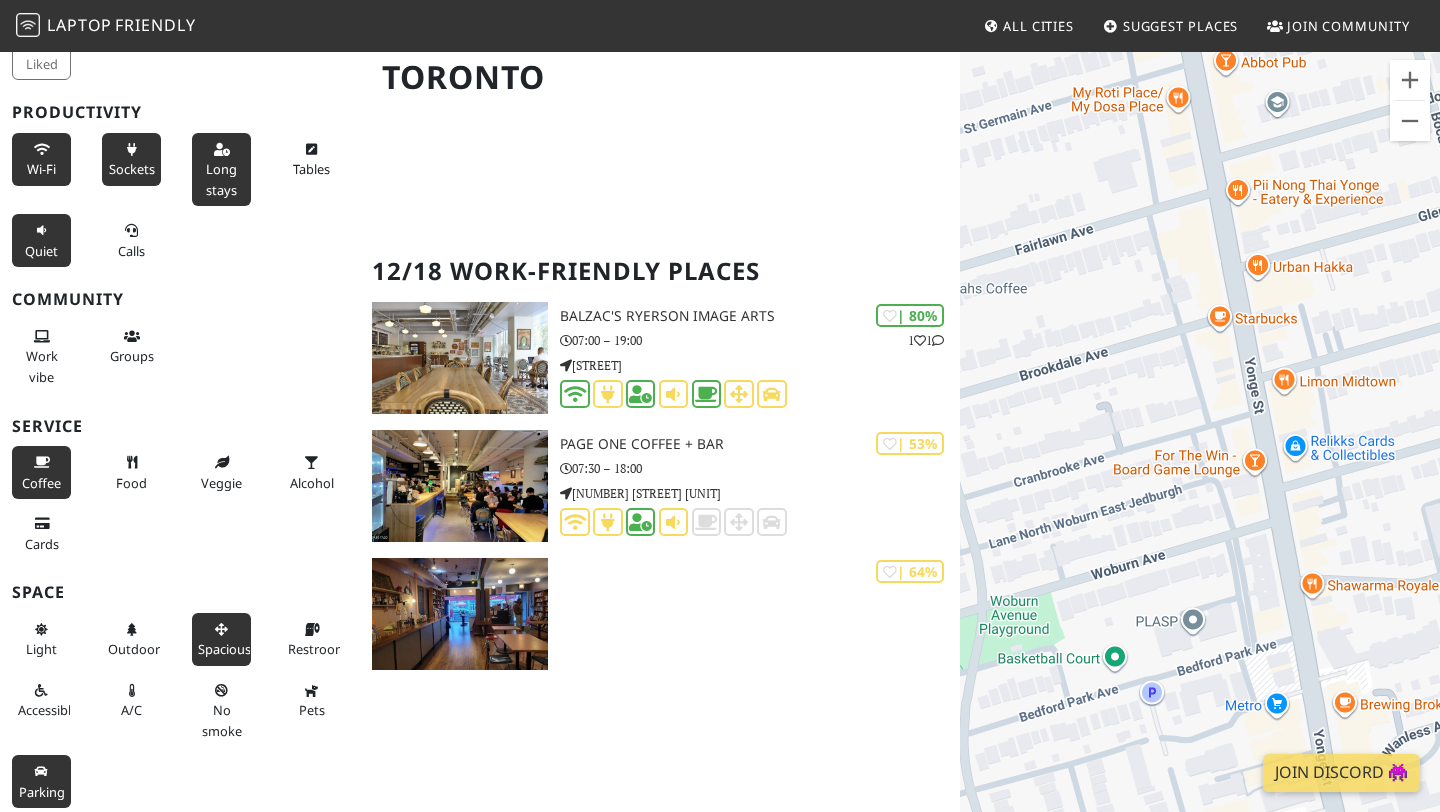 drag, startPoint x: 1351, startPoint y: 407, endPoint x: 1198, endPoint y: 410, distance: 153.0294 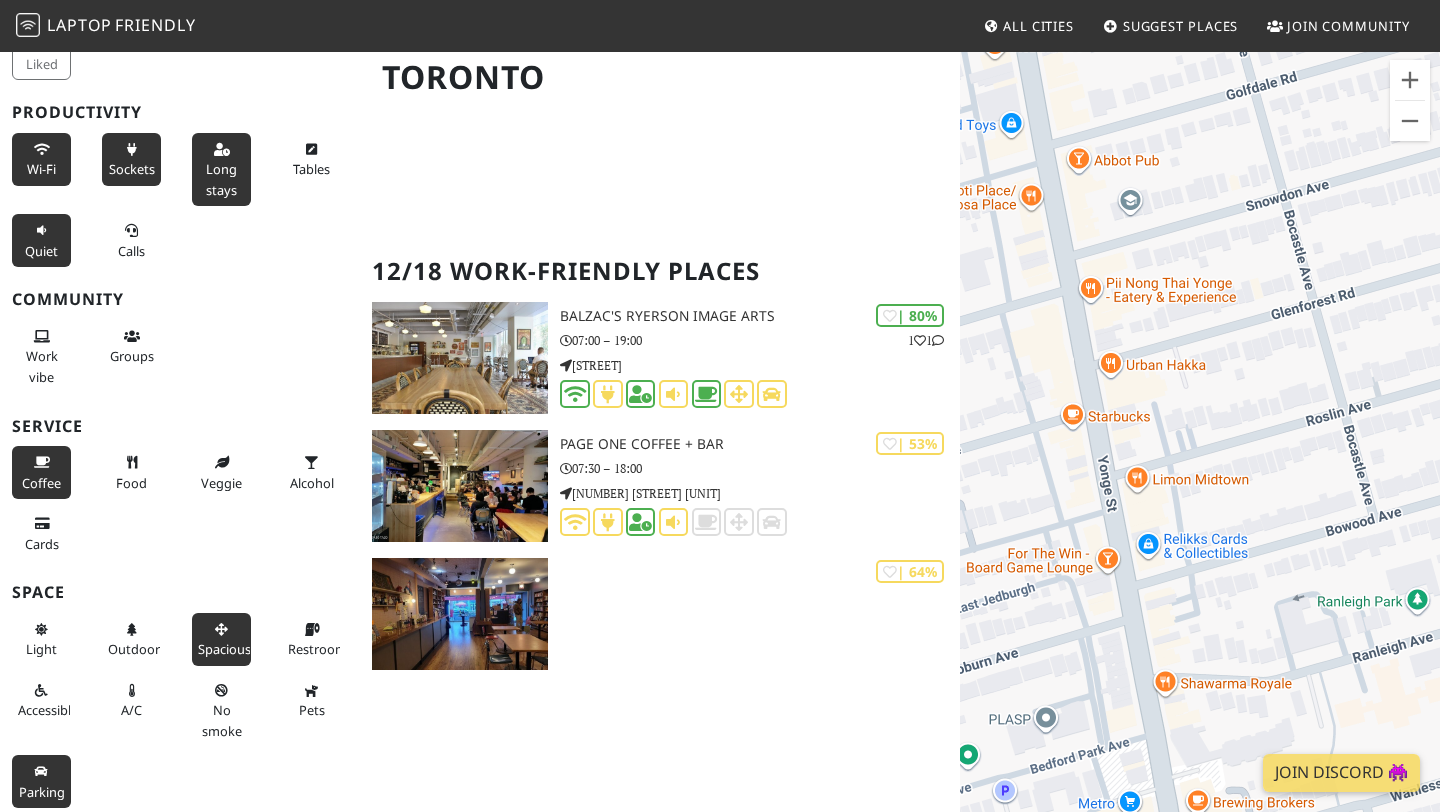 drag, startPoint x: 1198, startPoint y: 410, endPoint x: 1073, endPoint y: 478, distance: 142.29898 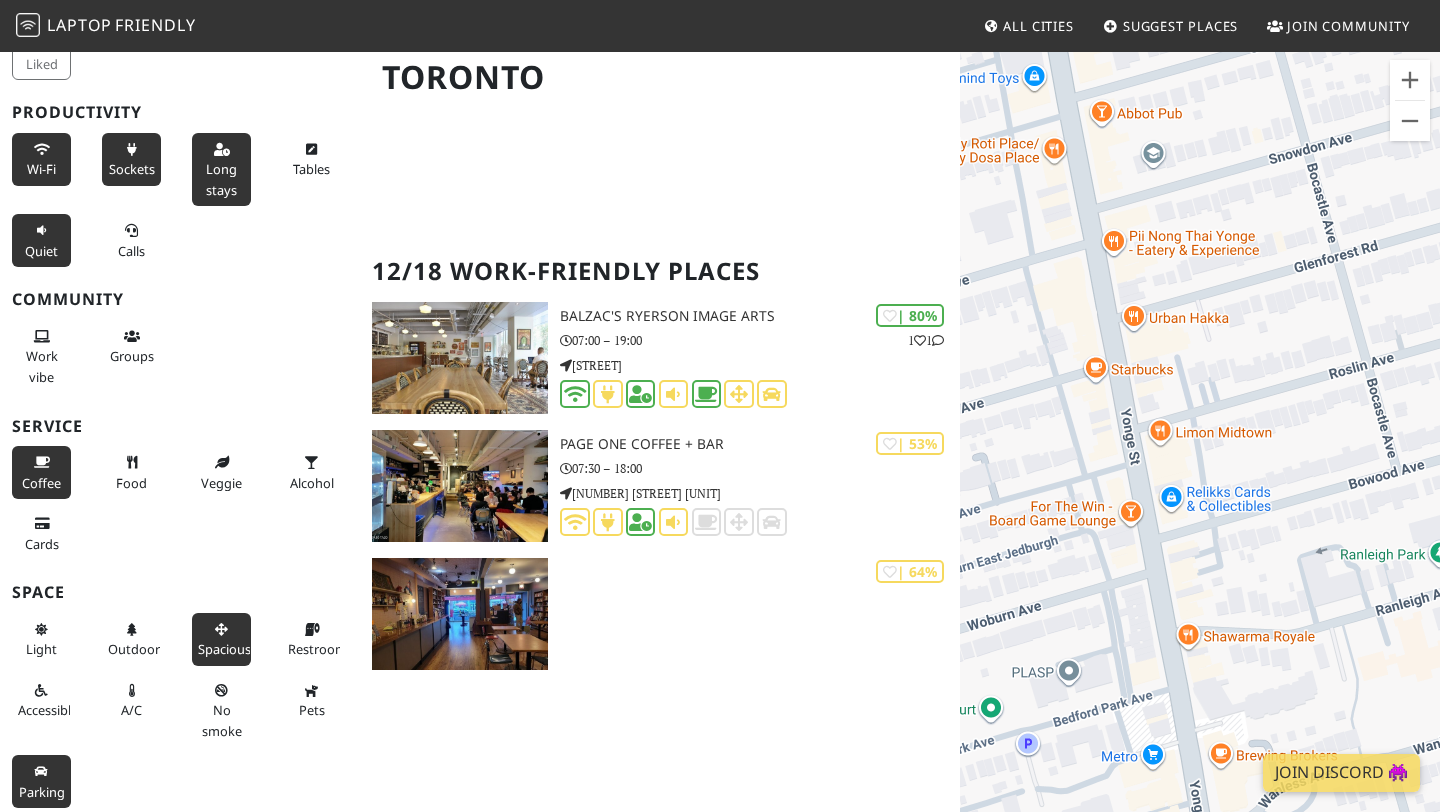 click on "To navigate, press the arrow keys." at bounding box center [1200, 456] 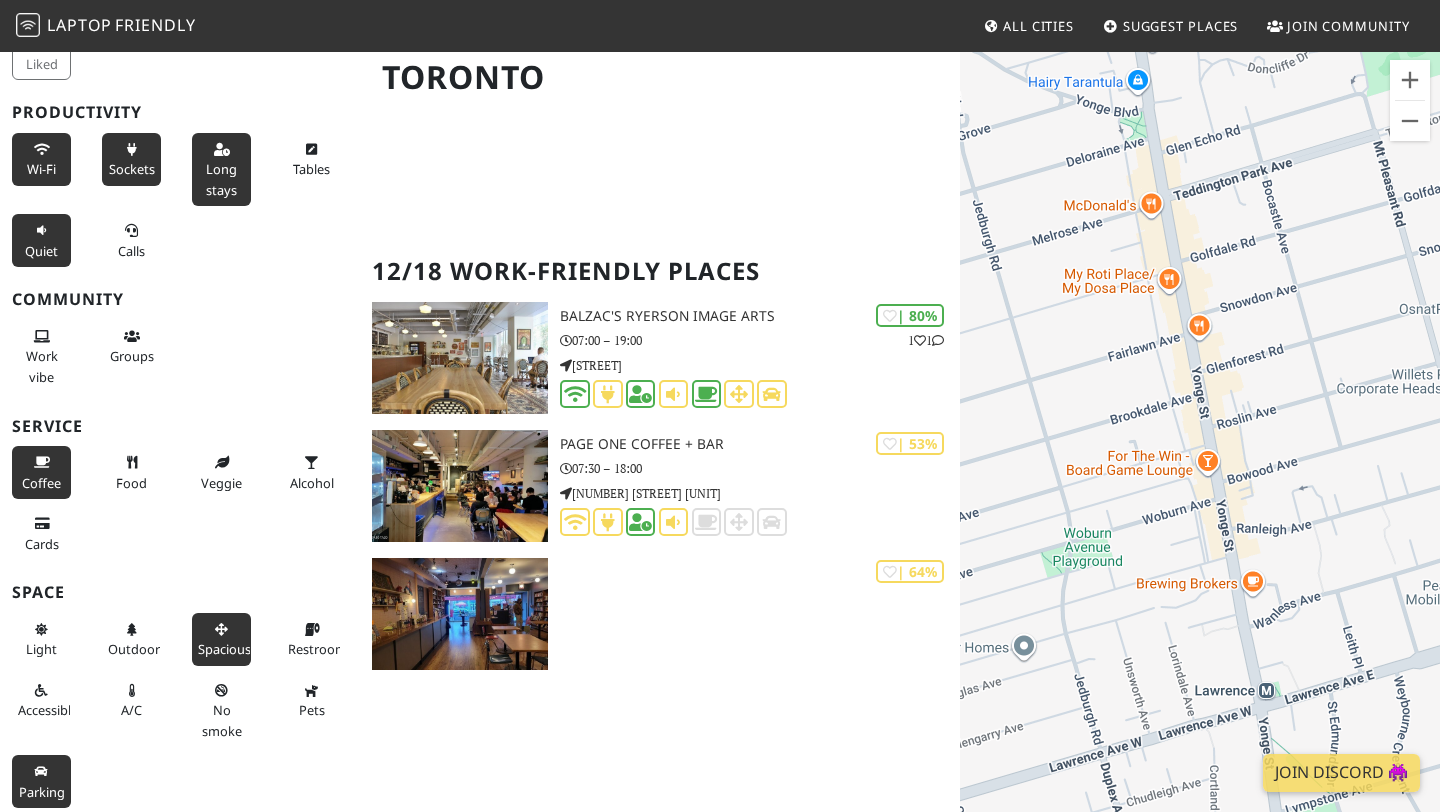 drag, startPoint x: 1294, startPoint y: 429, endPoint x: 1054, endPoint y: 61, distance: 439.34497 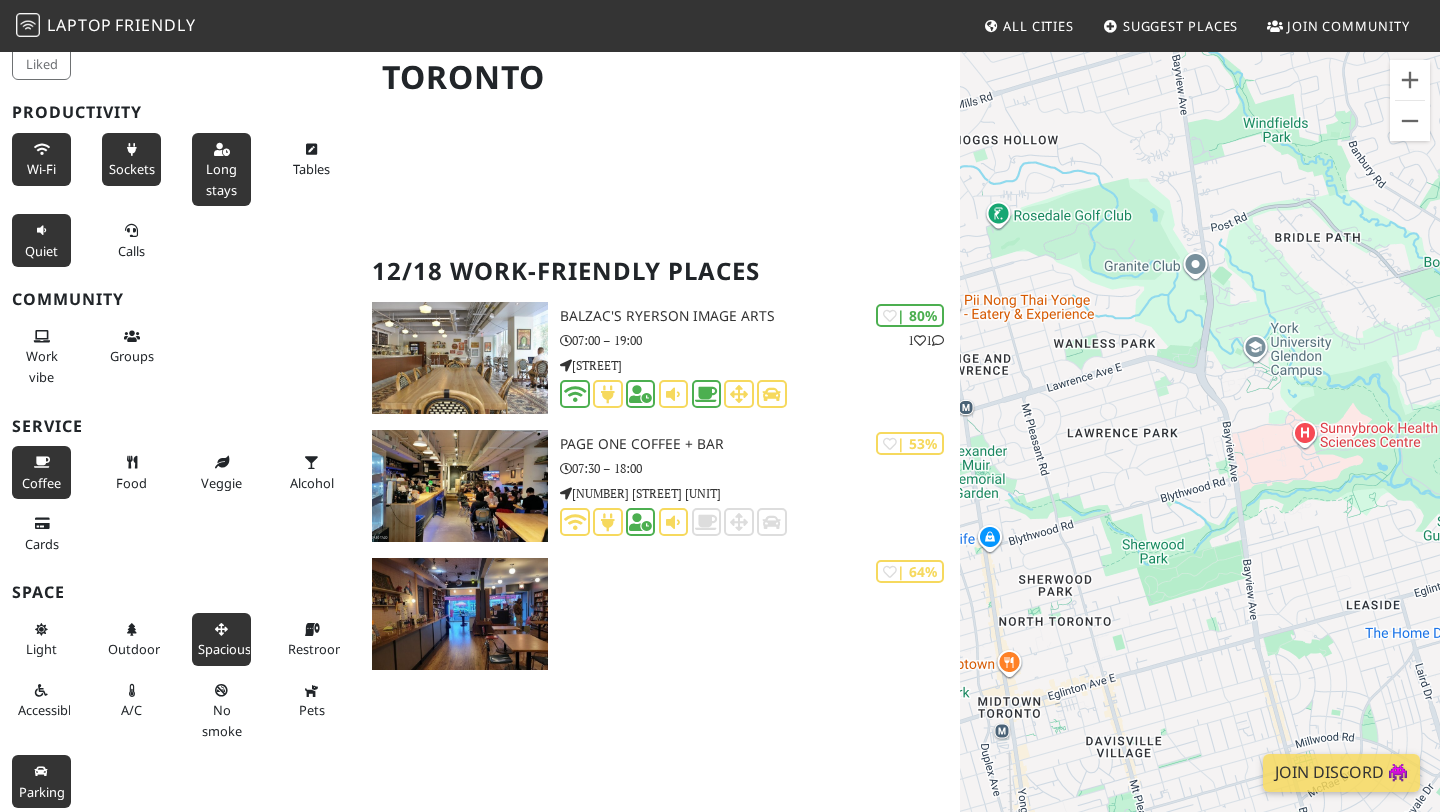 drag, startPoint x: 1167, startPoint y: 400, endPoint x: 1068, endPoint y: 657, distance: 275.40878 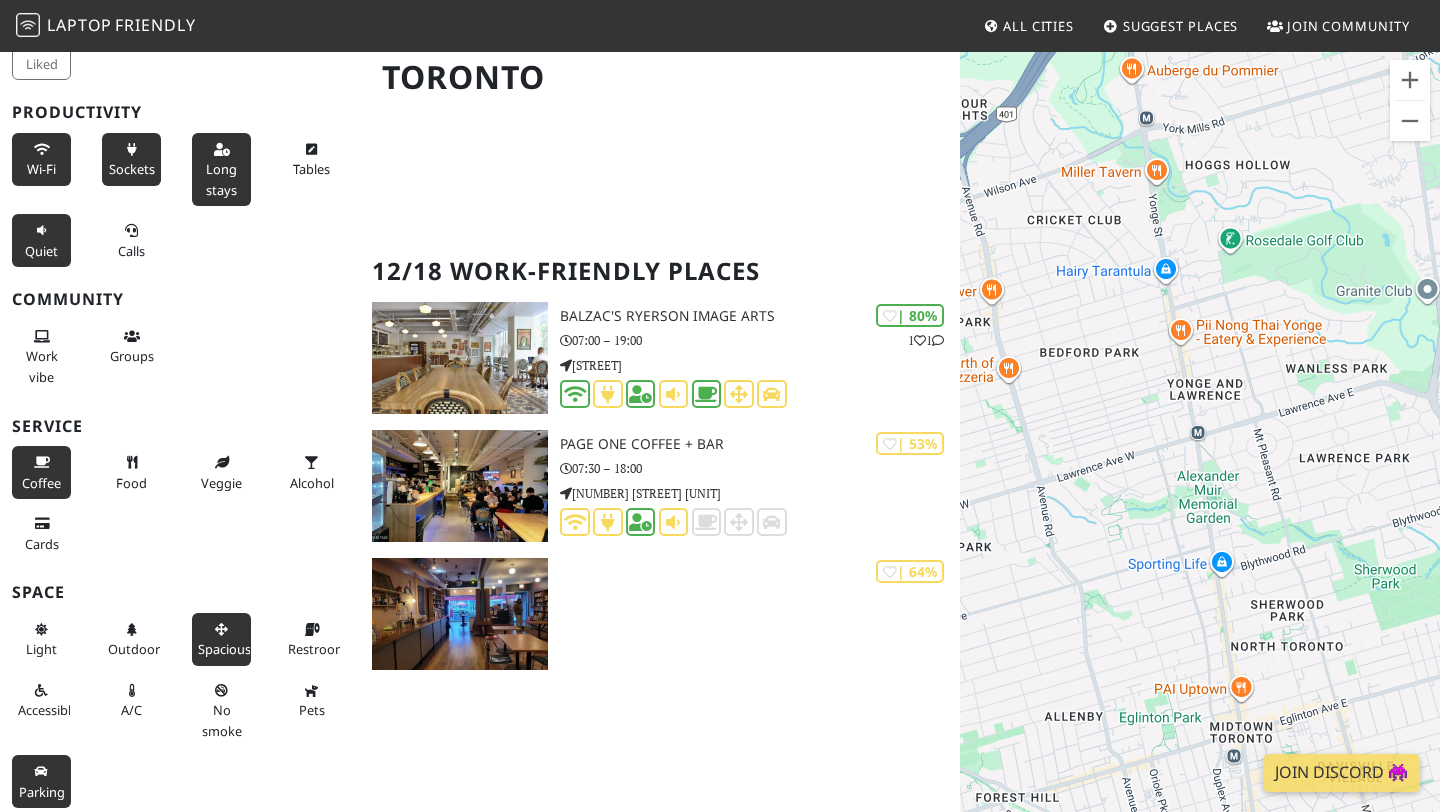 drag, startPoint x: 1128, startPoint y: 478, endPoint x: 1374, endPoint y: 482, distance: 246.03252 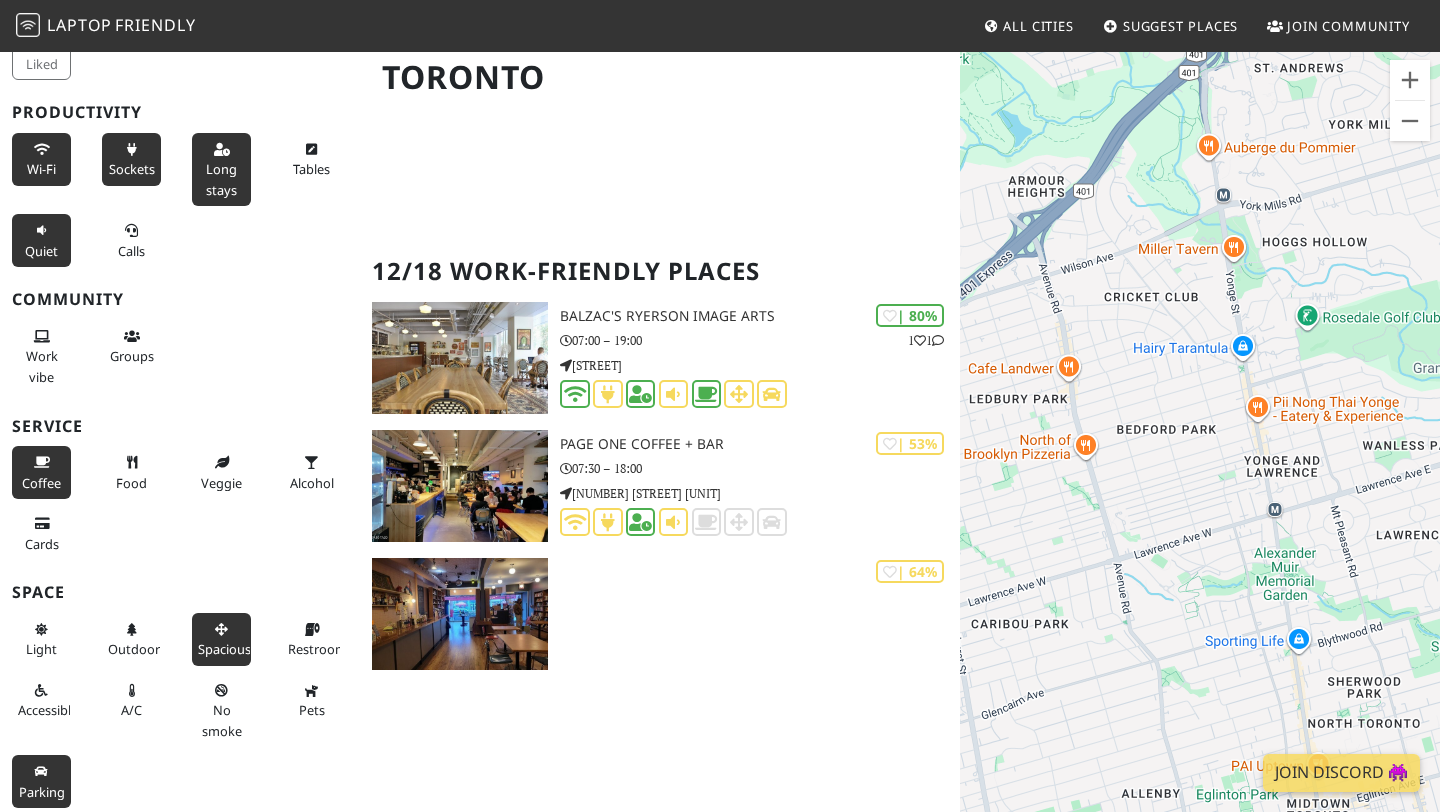 drag, startPoint x: 1355, startPoint y: 385, endPoint x: 1438, endPoint y: 469, distance: 118.08895 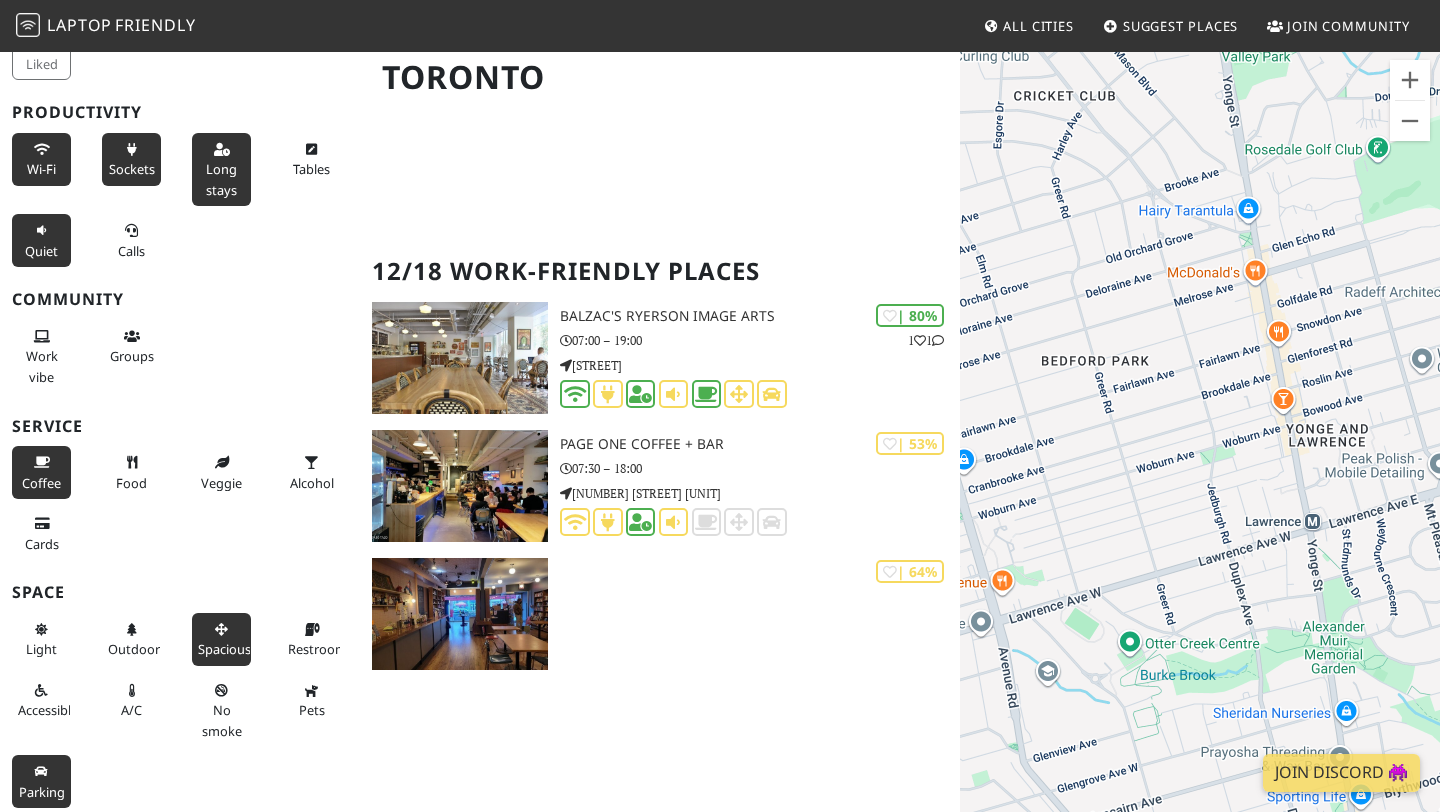 click on "To navigate, press the arrow keys." at bounding box center [1200, 456] 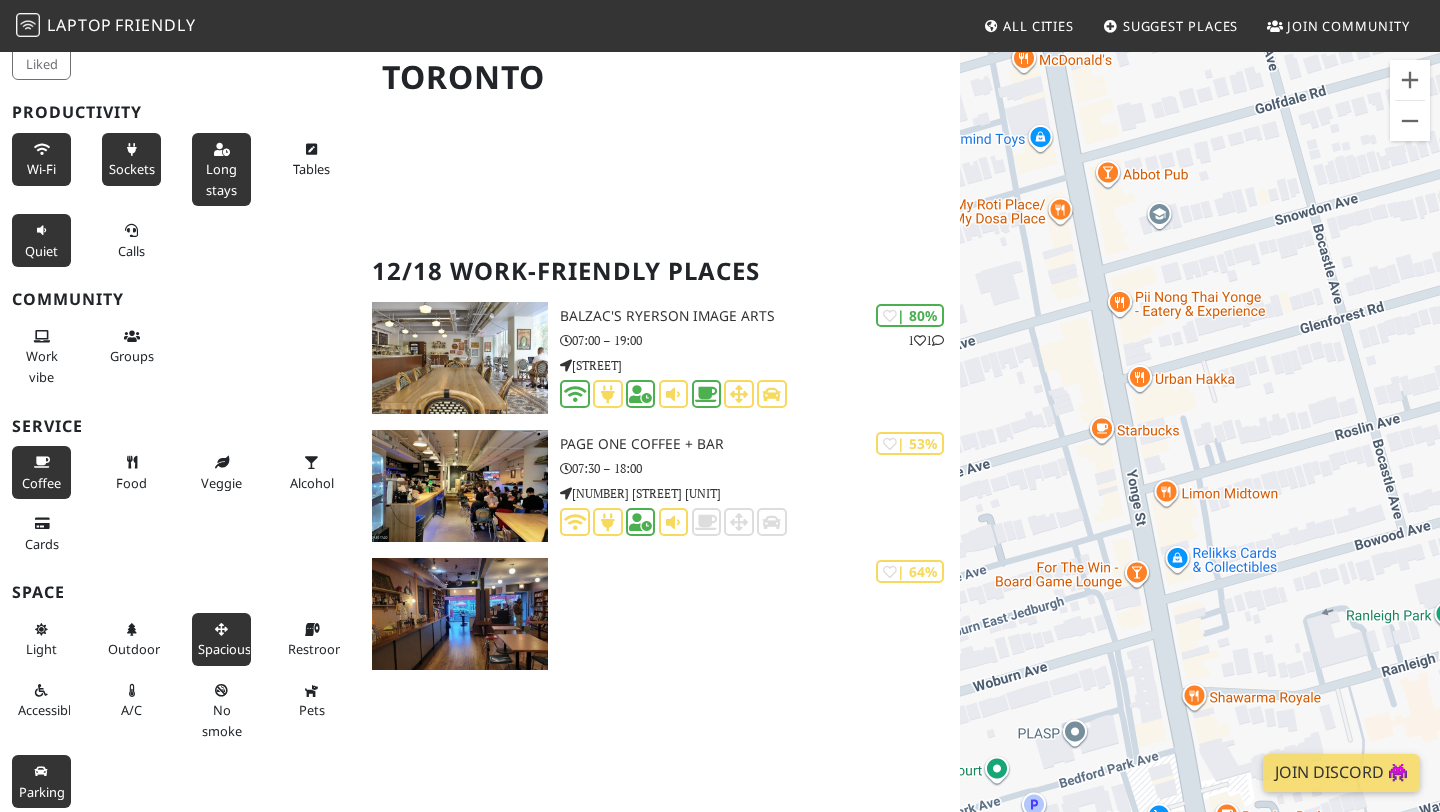 drag, startPoint x: 1317, startPoint y: 421, endPoint x: 1304, endPoint y: 380, distance: 43.011627 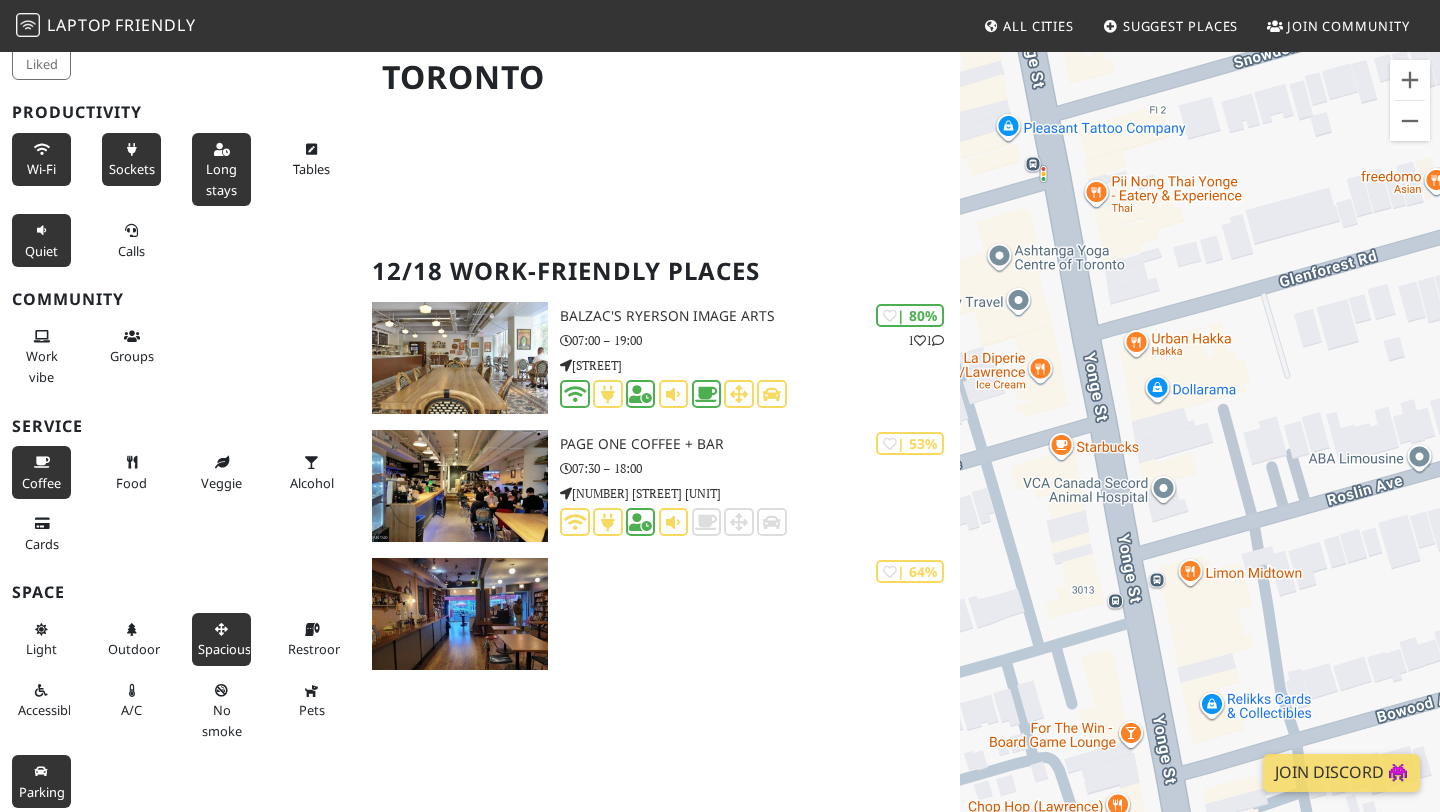 click on "To navigate, press the arrow keys." at bounding box center (1200, 456) 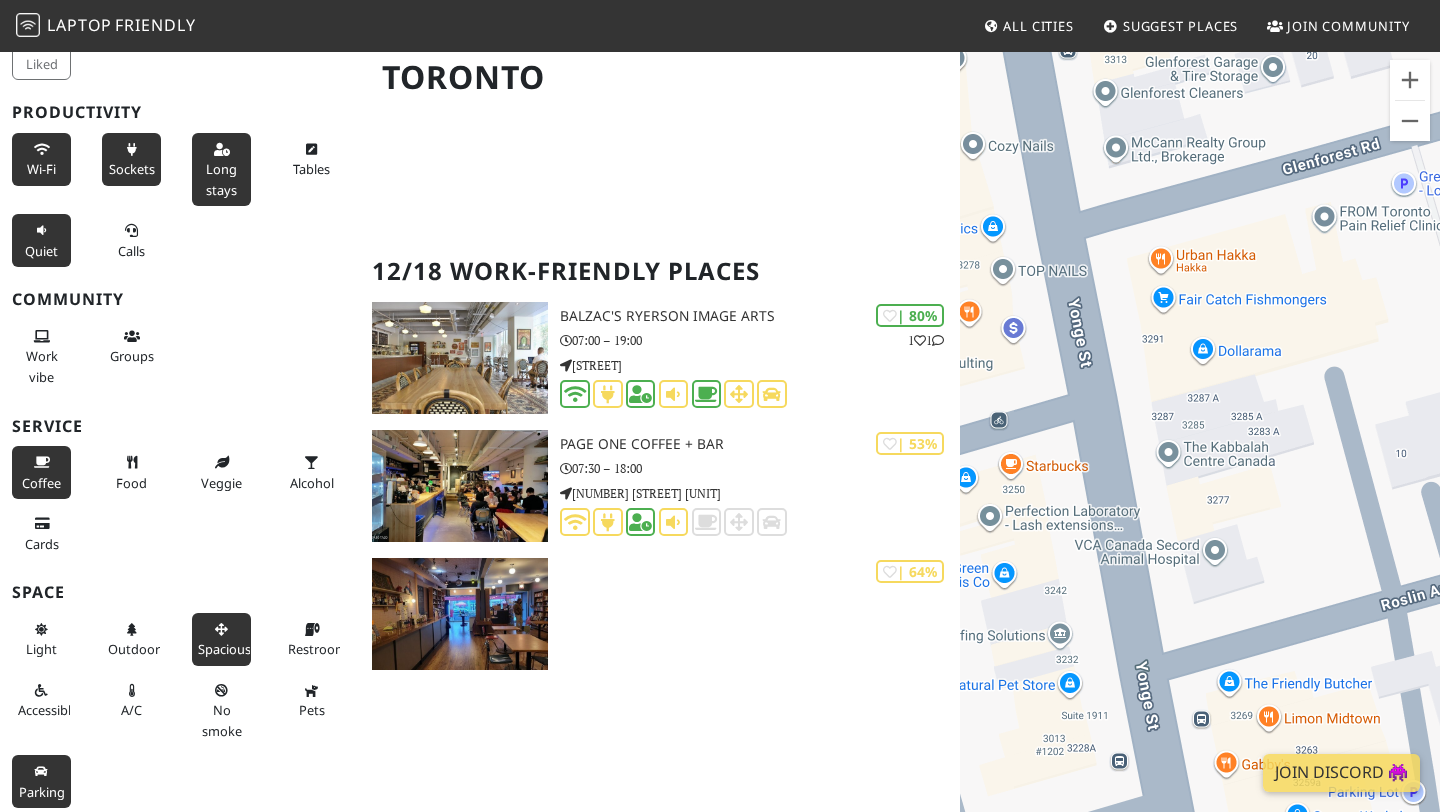 click on "To navigate, press the arrow keys." at bounding box center (1200, 456) 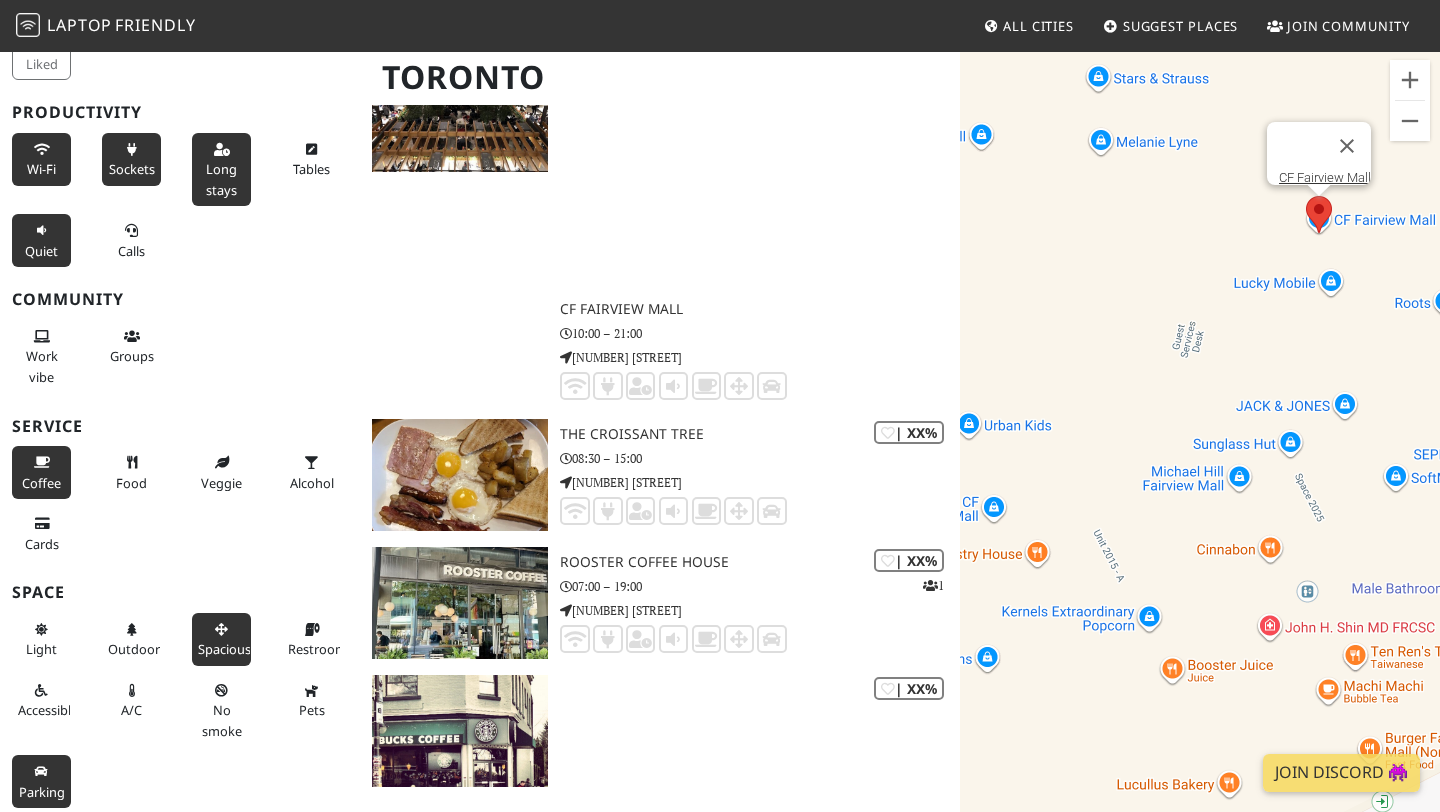 scroll, scrollTop: 1100, scrollLeft: 0, axis: vertical 